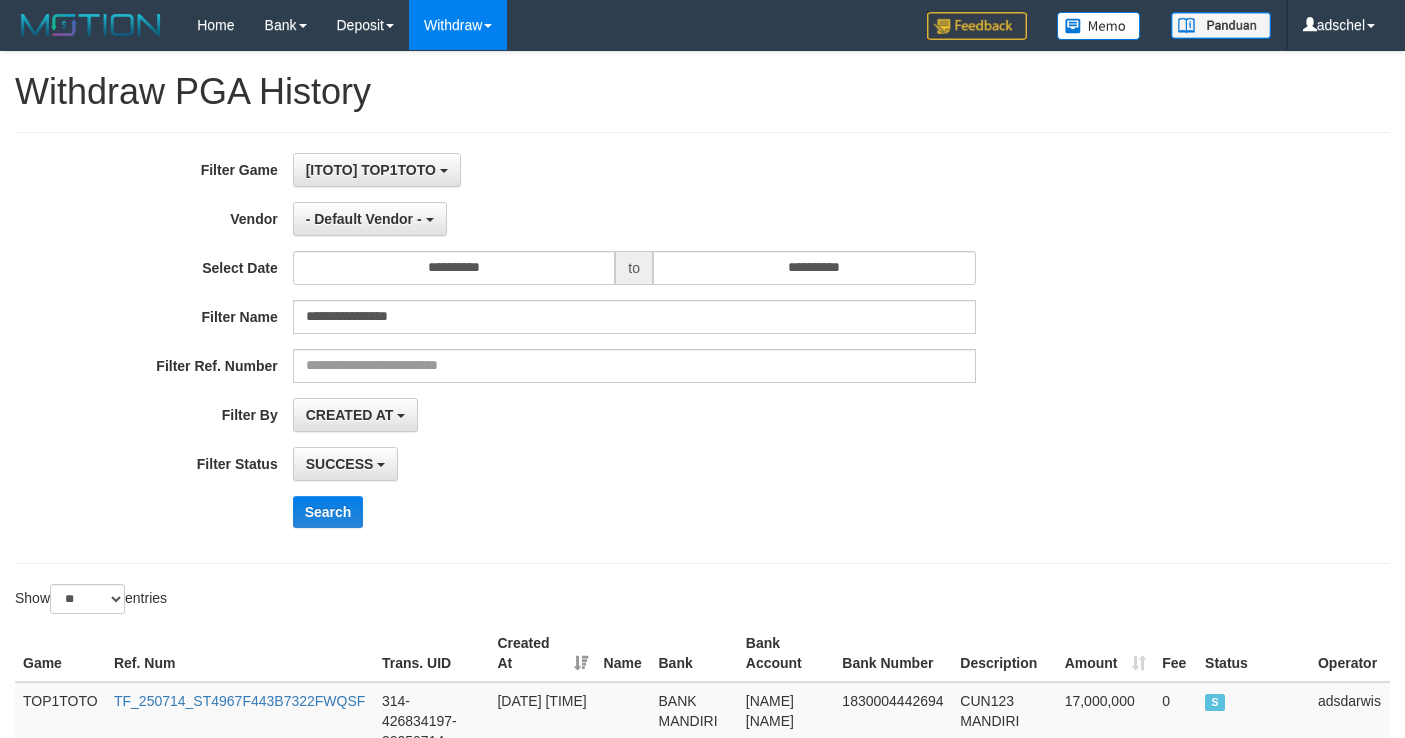 select on "*" 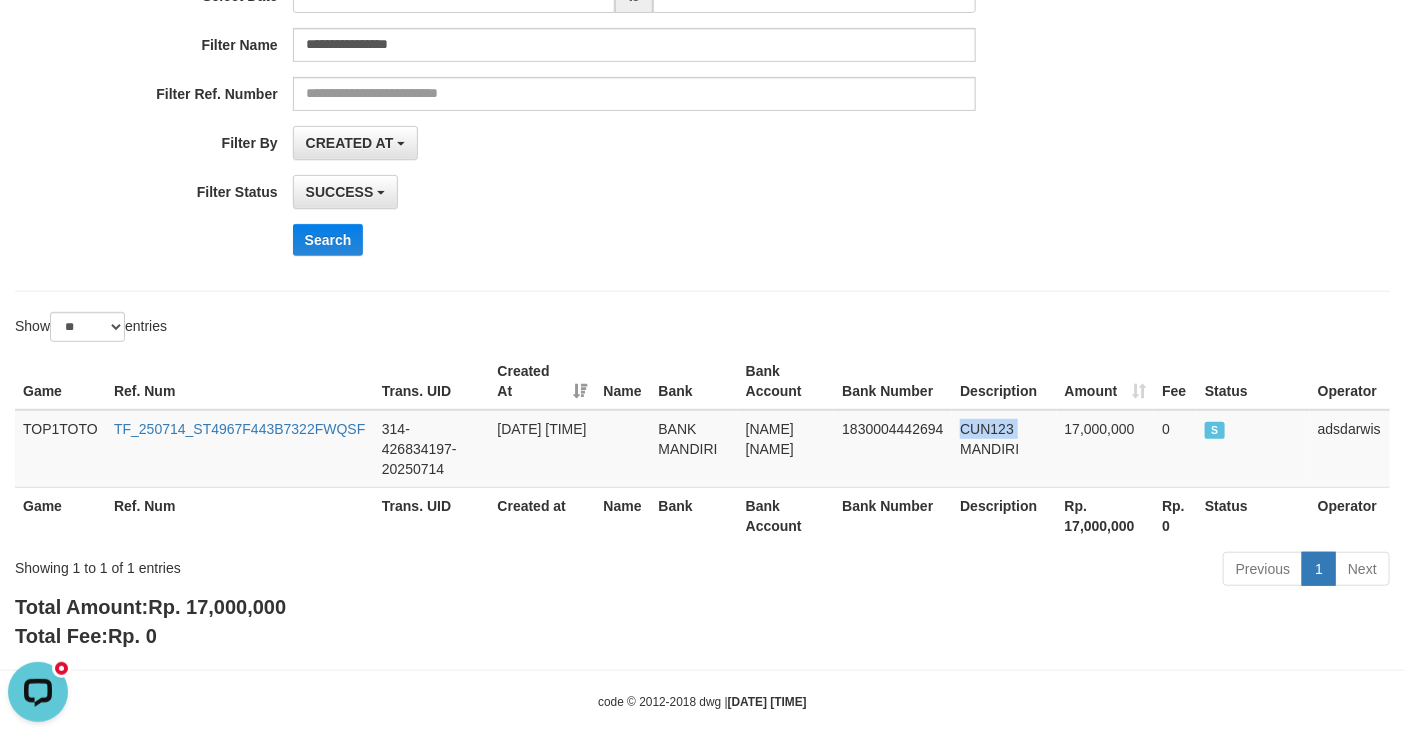 scroll, scrollTop: 0, scrollLeft: 0, axis: both 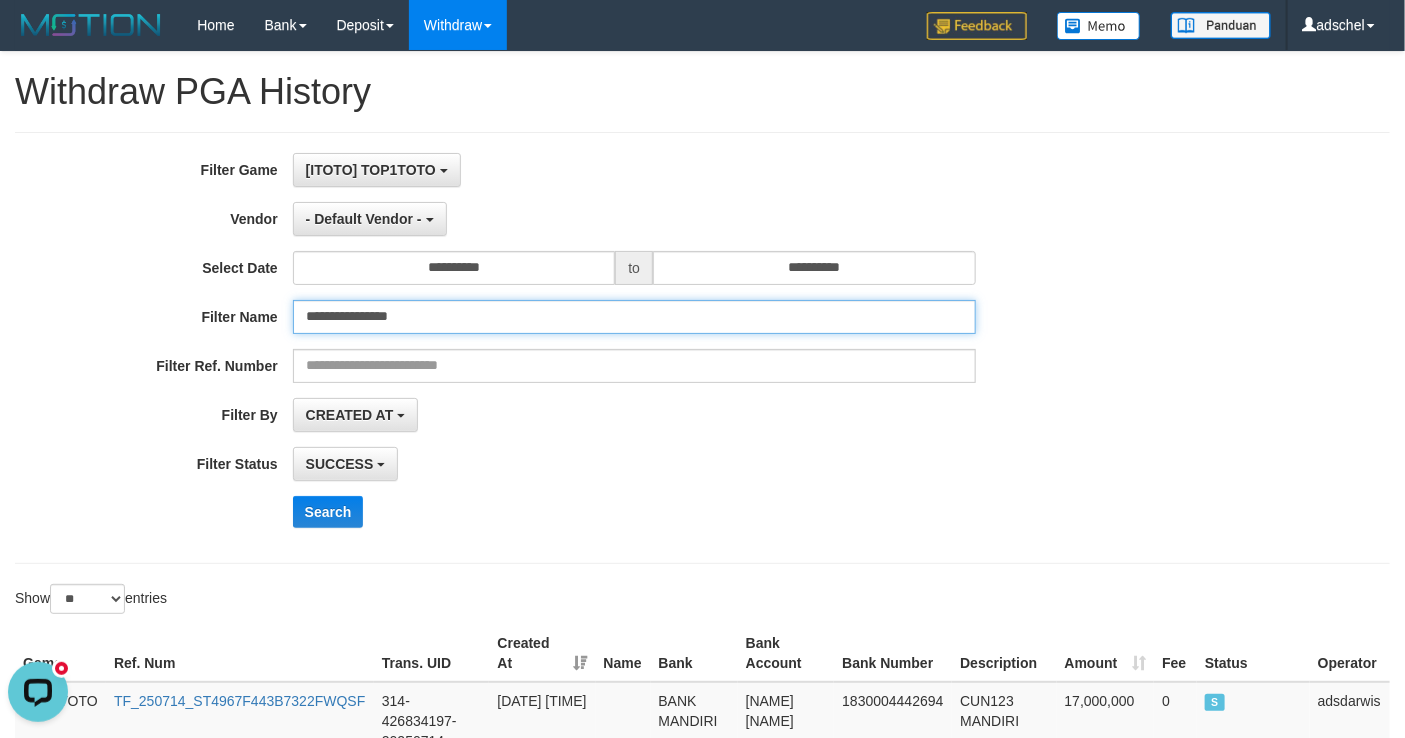 click on "**********" at bounding box center [634, 317] 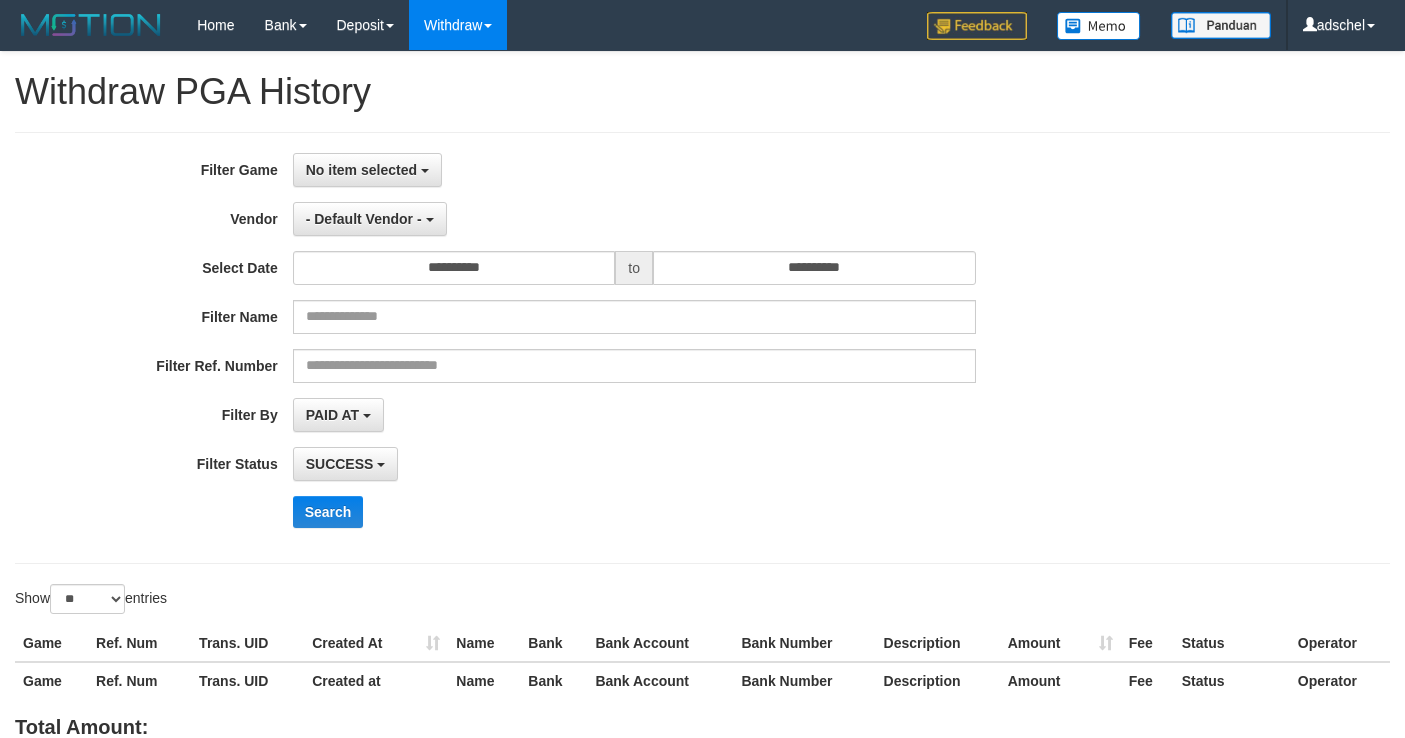 select 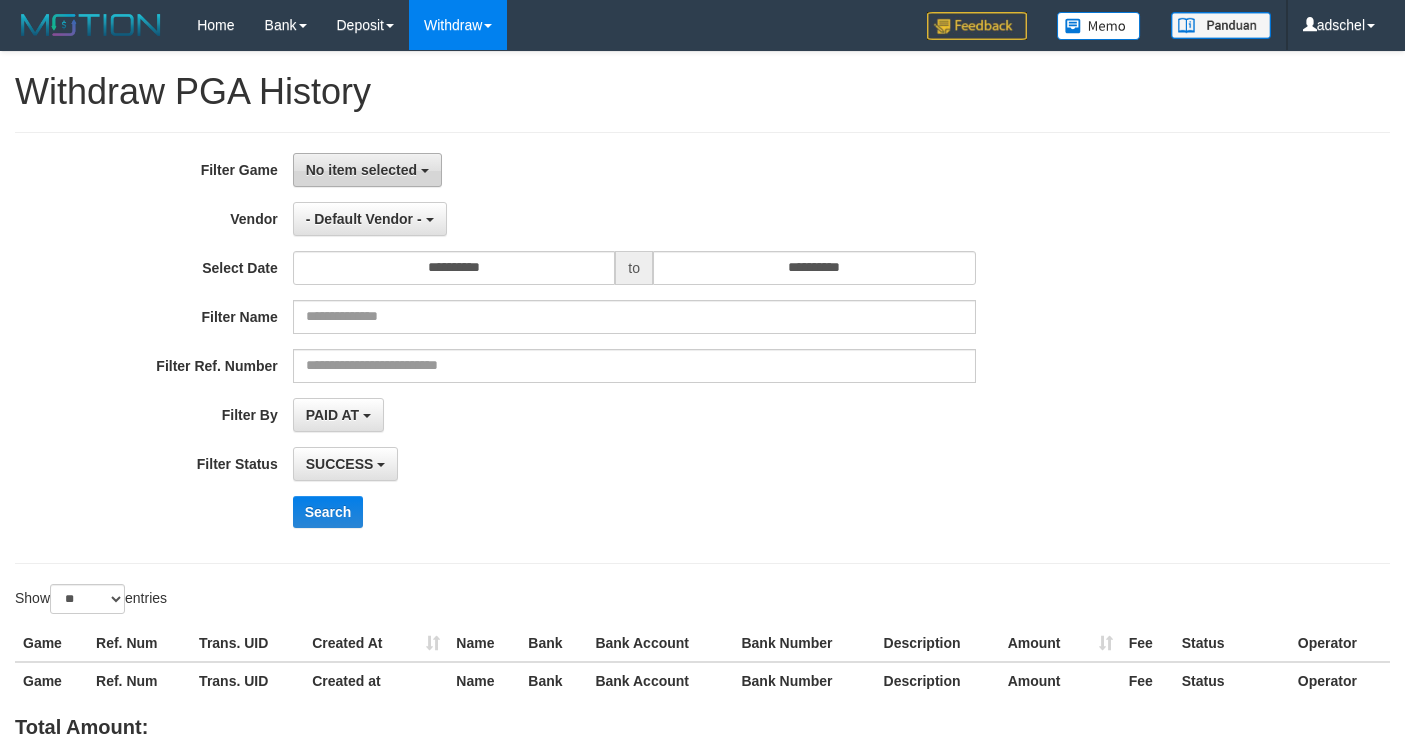 scroll, scrollTop: 0, scrollLeft: 0, axis: both 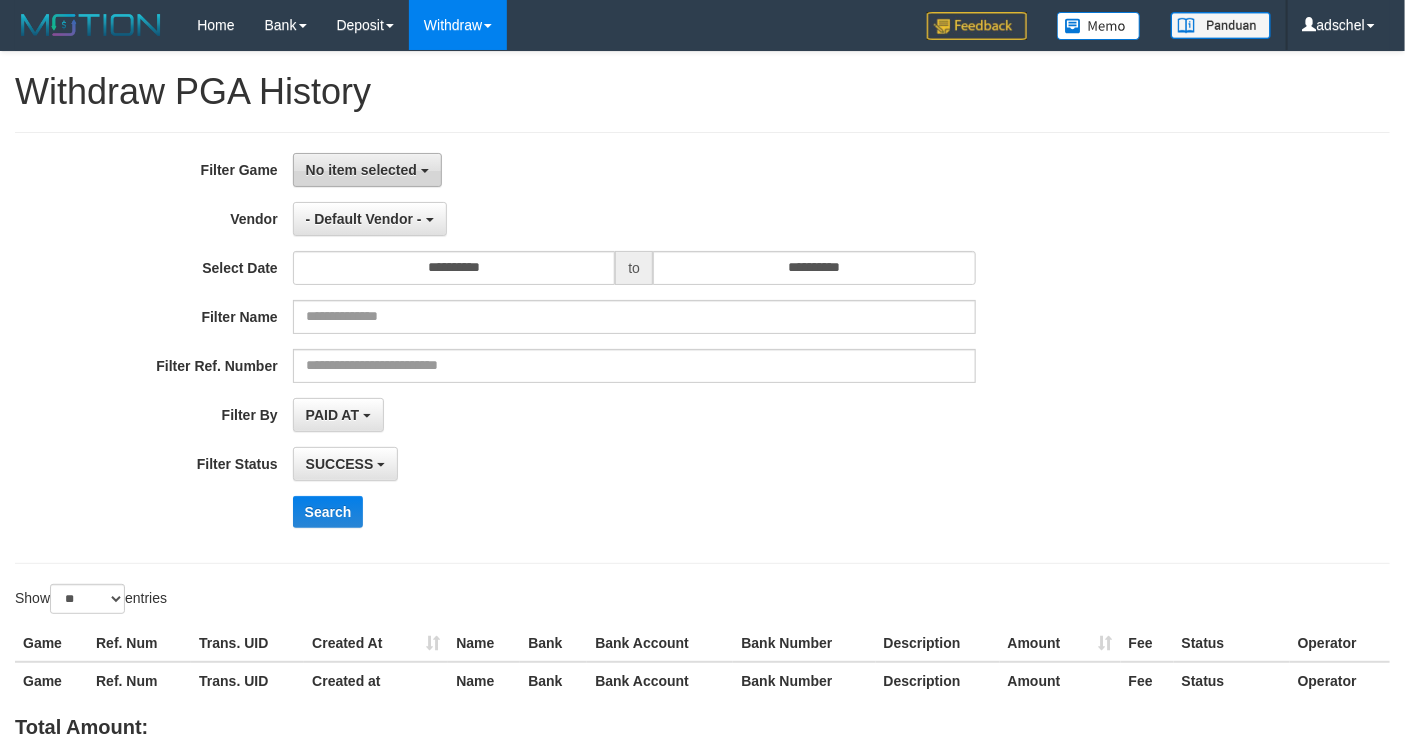 click on "No item selected" at bounding box center (361, 170) 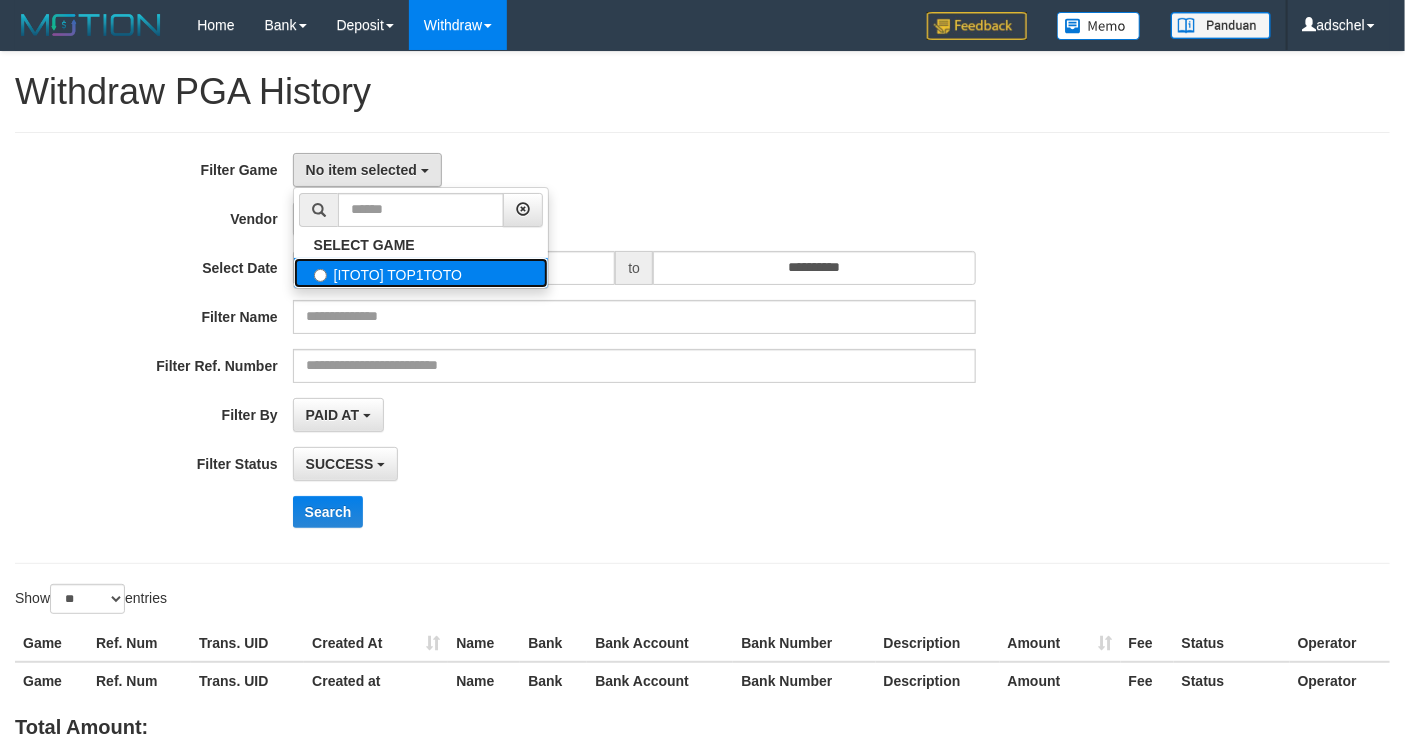 click on "[ITOTO] TOP1TOTO" at bounding box center (421, 273) 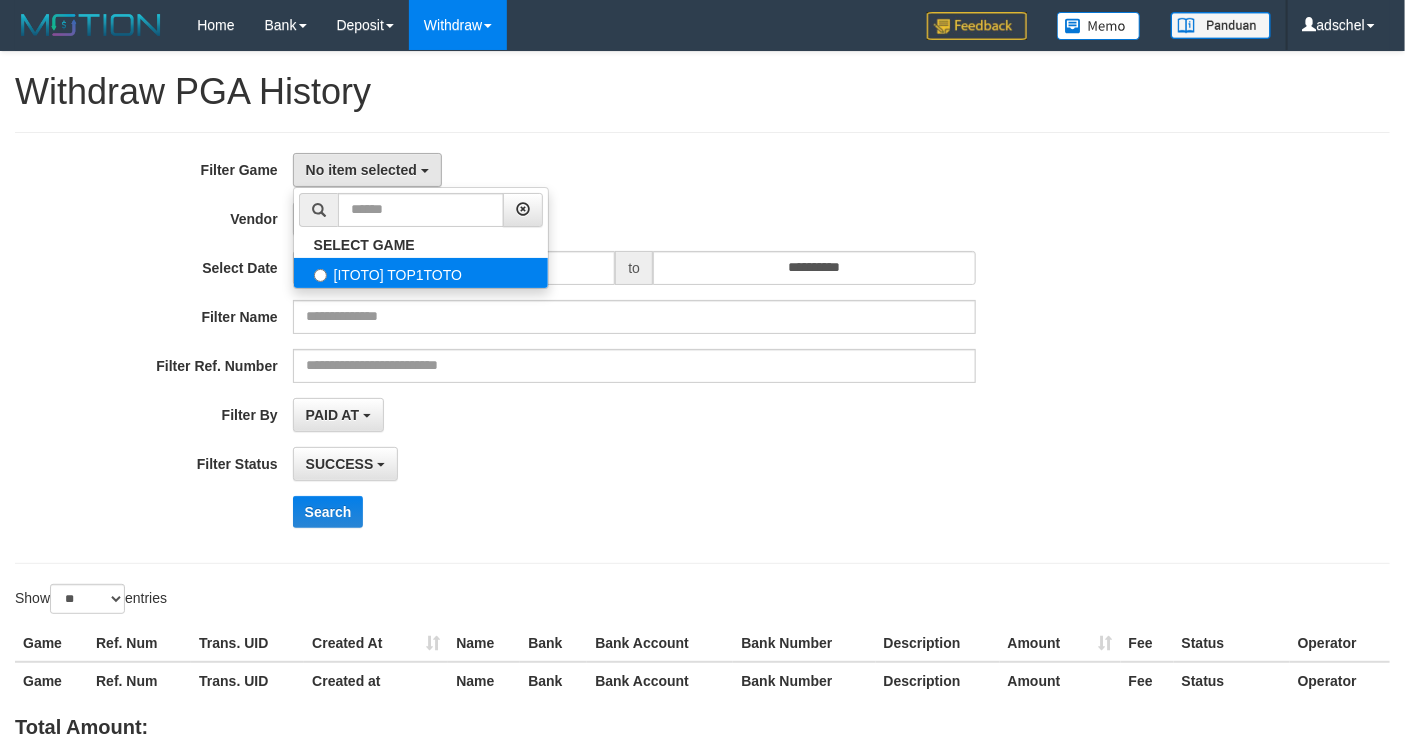 select on "***" 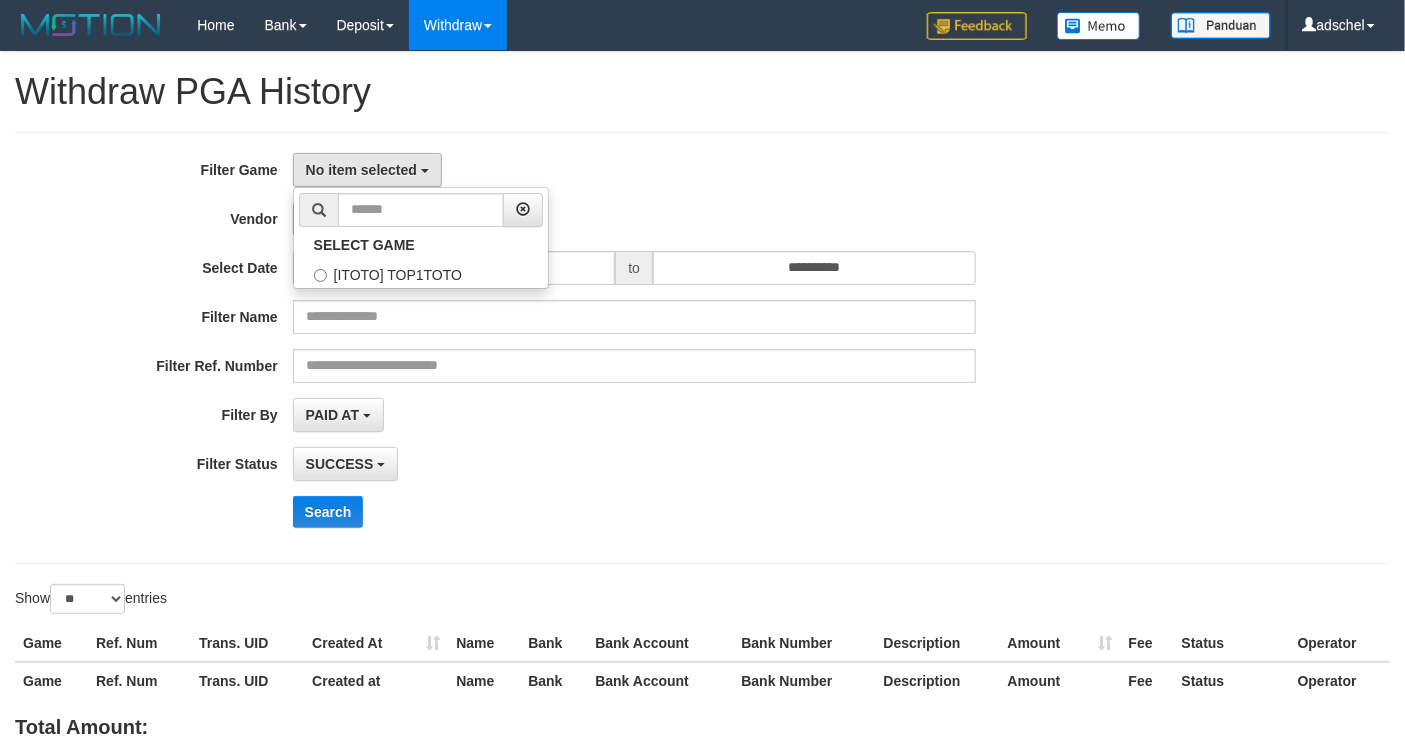 scroll, scrollTop: 18, scrollLeft: 0, axis: vertical 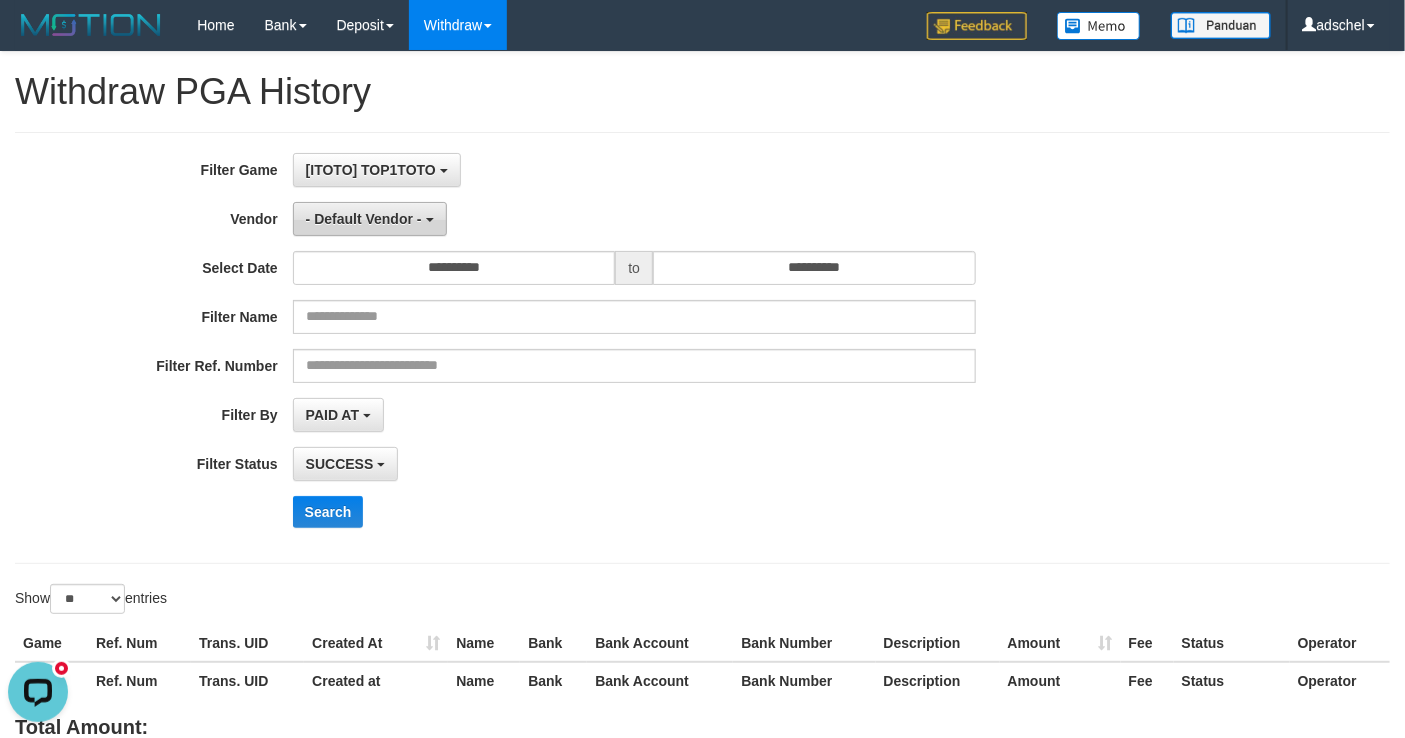 click on "- Default Vendor -" at bounding box center (364, 219) 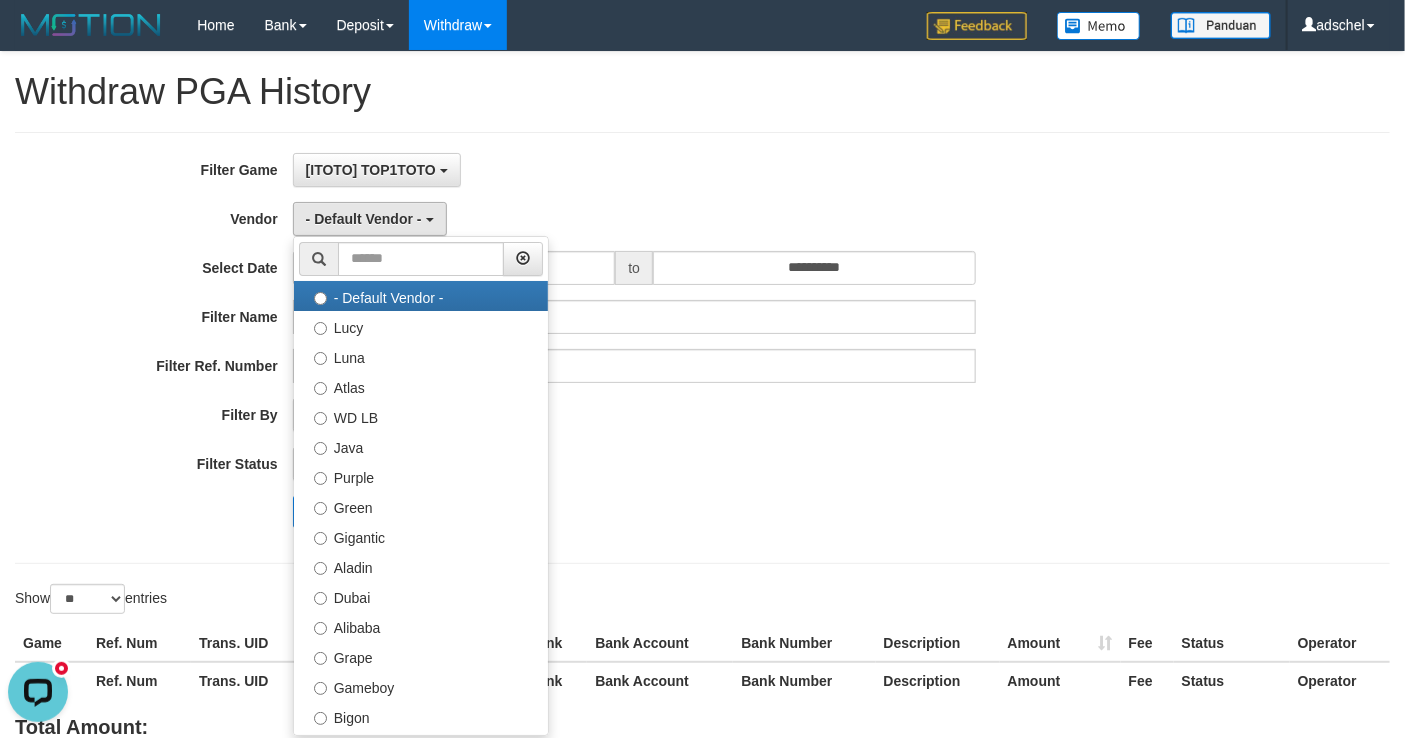click on "**********" at bounding box center (585, 348) 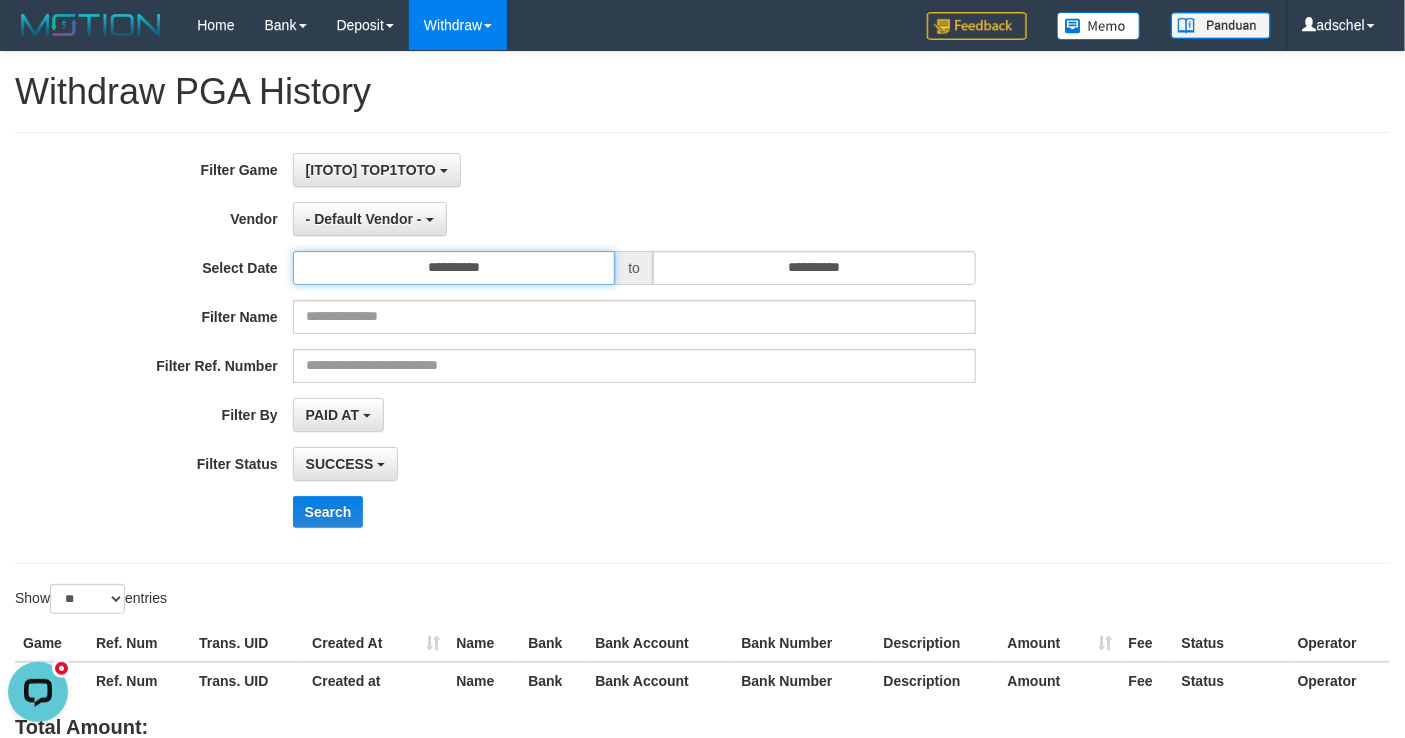 click on "**********" at bounding box center (454, 268) 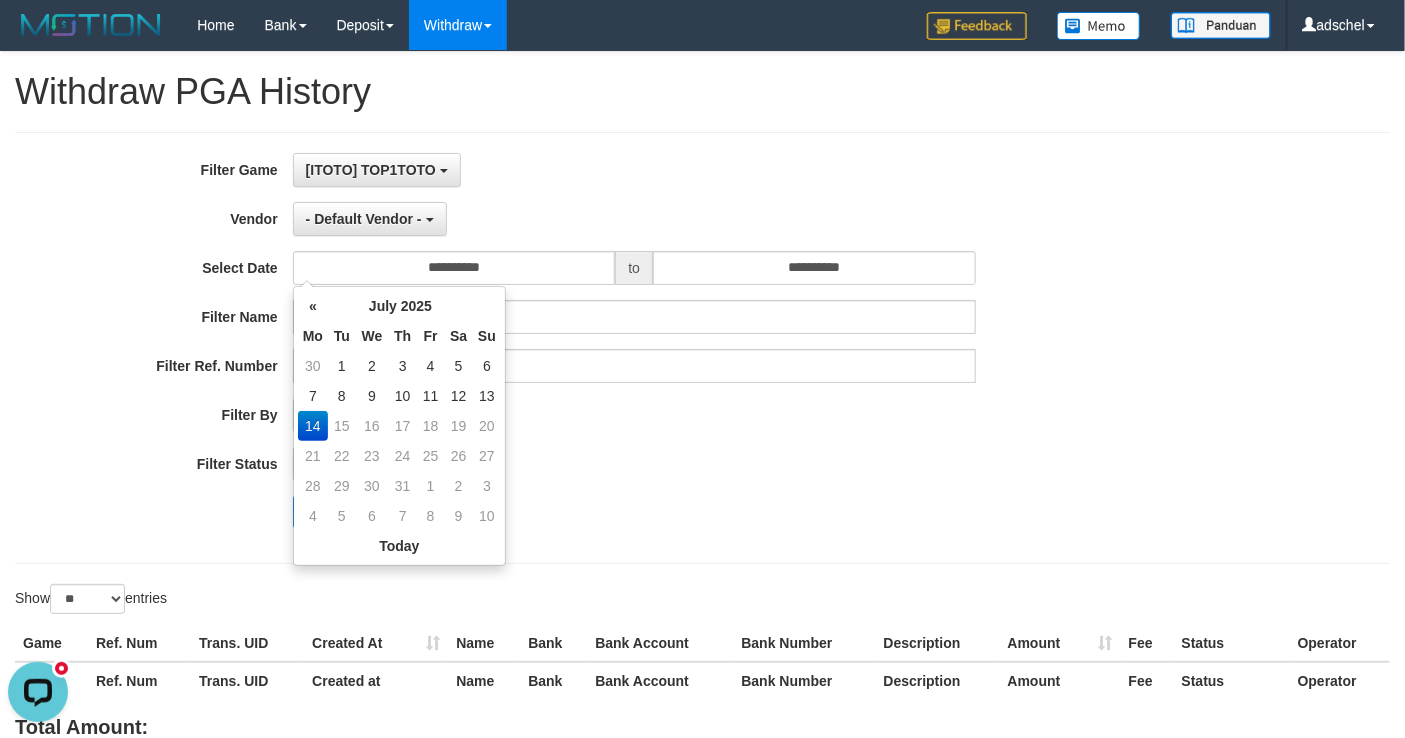 drag, startPoint x: 591, startPoint y: 397, endPoint x: 408, endPoint y: 431, distance: 186.13167 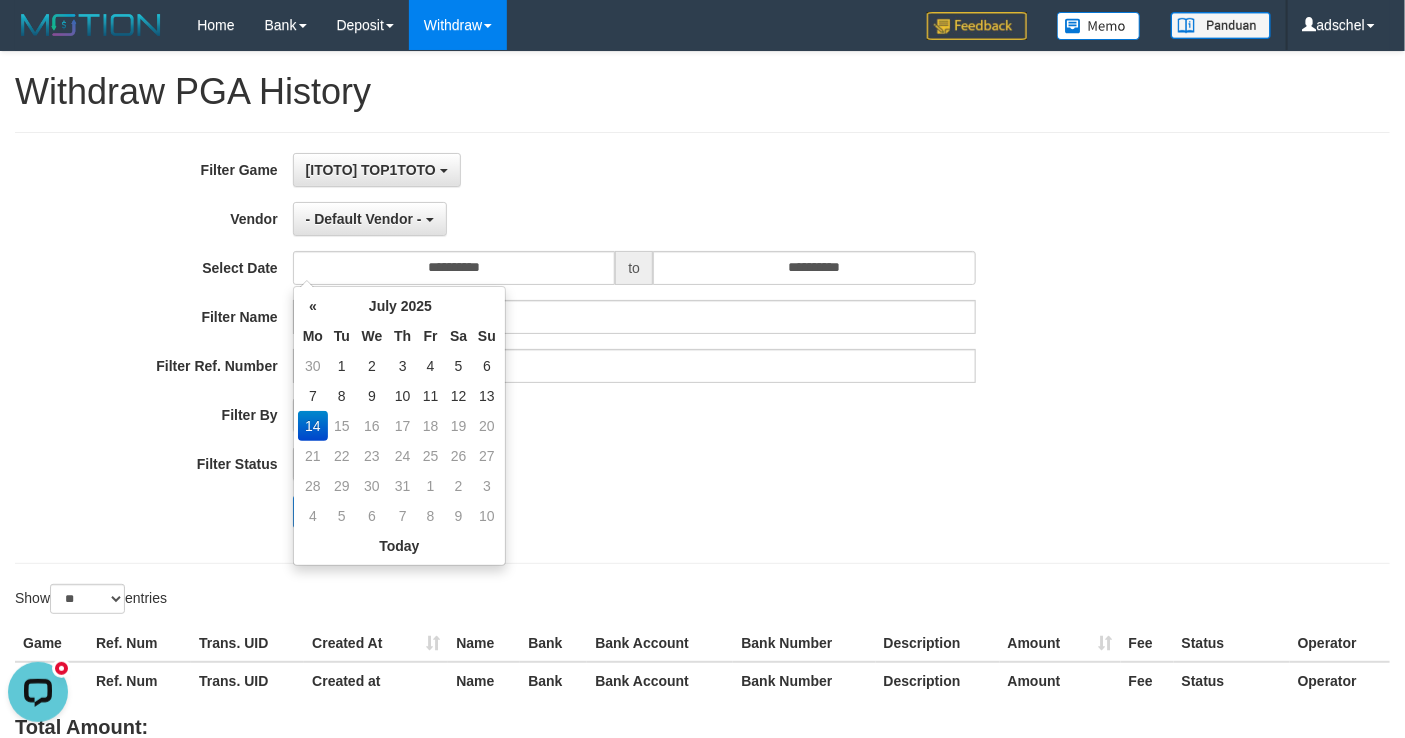 click on "PAID AT
PAID AT
CREATED AT" at bounding box center (634, 415) 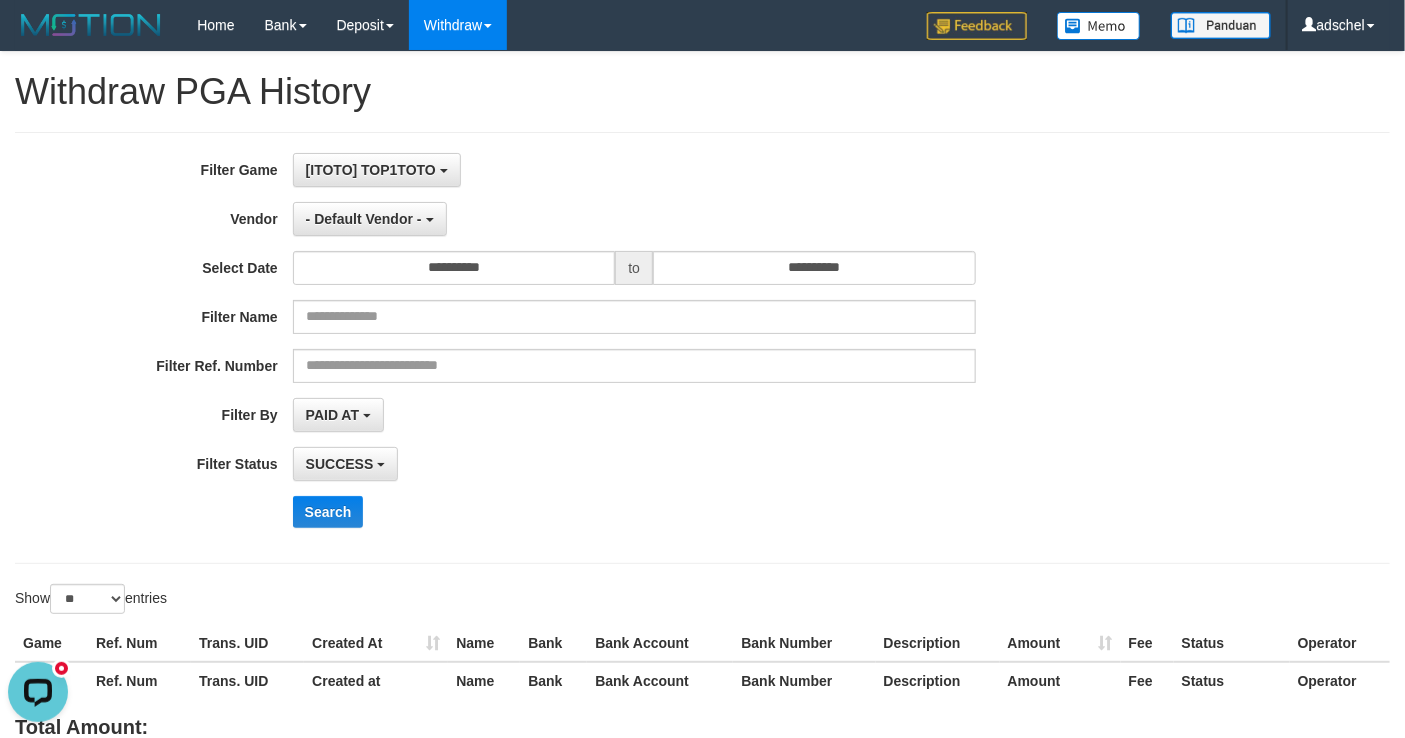 click on "**********" at bounding box center [585, 348] 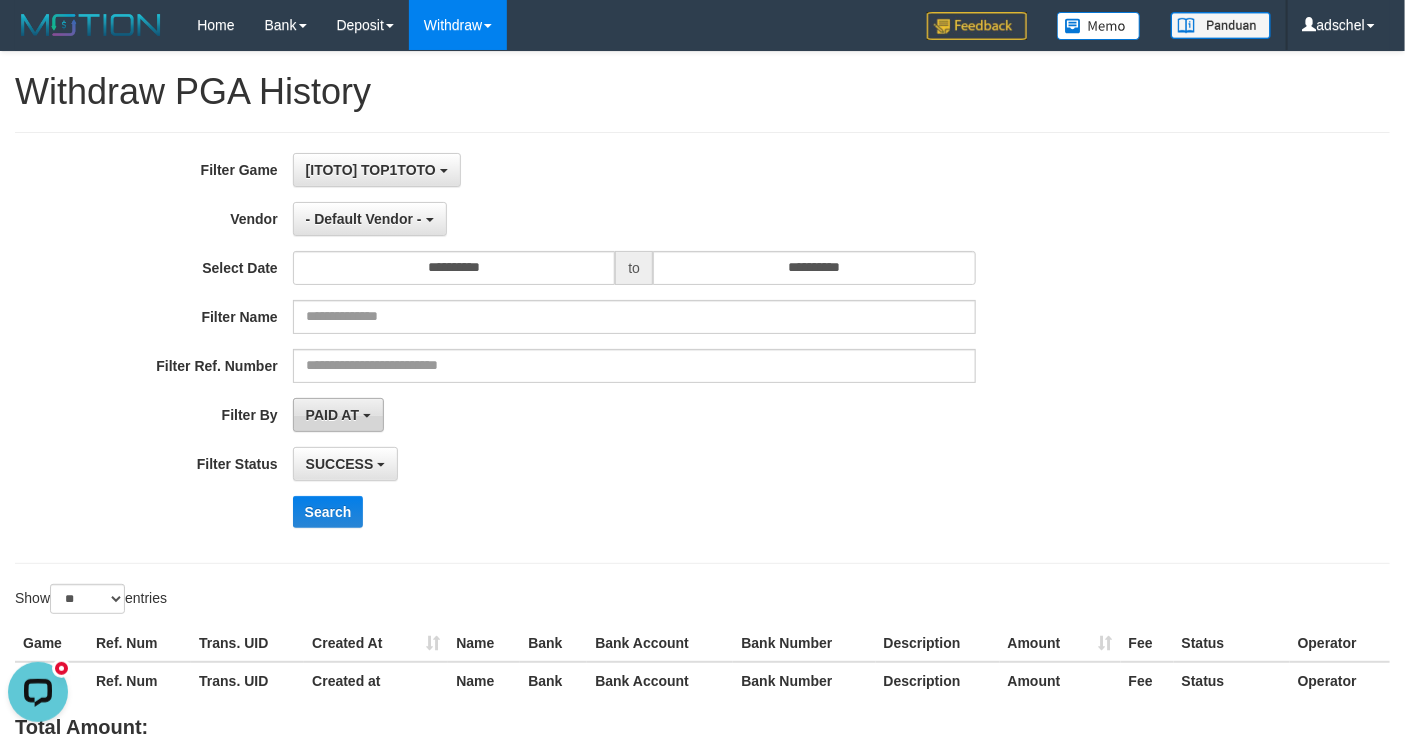 click on "PAID AT" at bounding box center (332, 415) 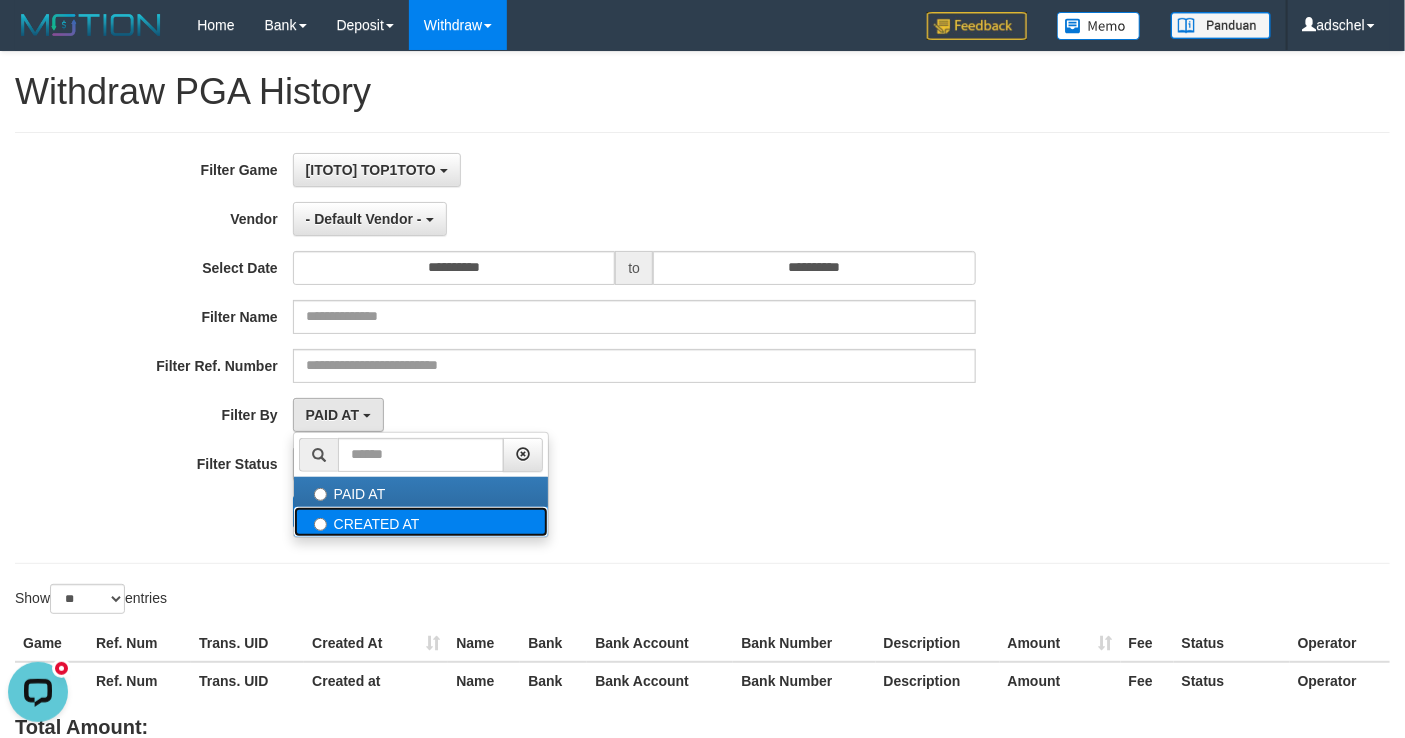 click on "CREATED AT" at bounding box center (421, 522) 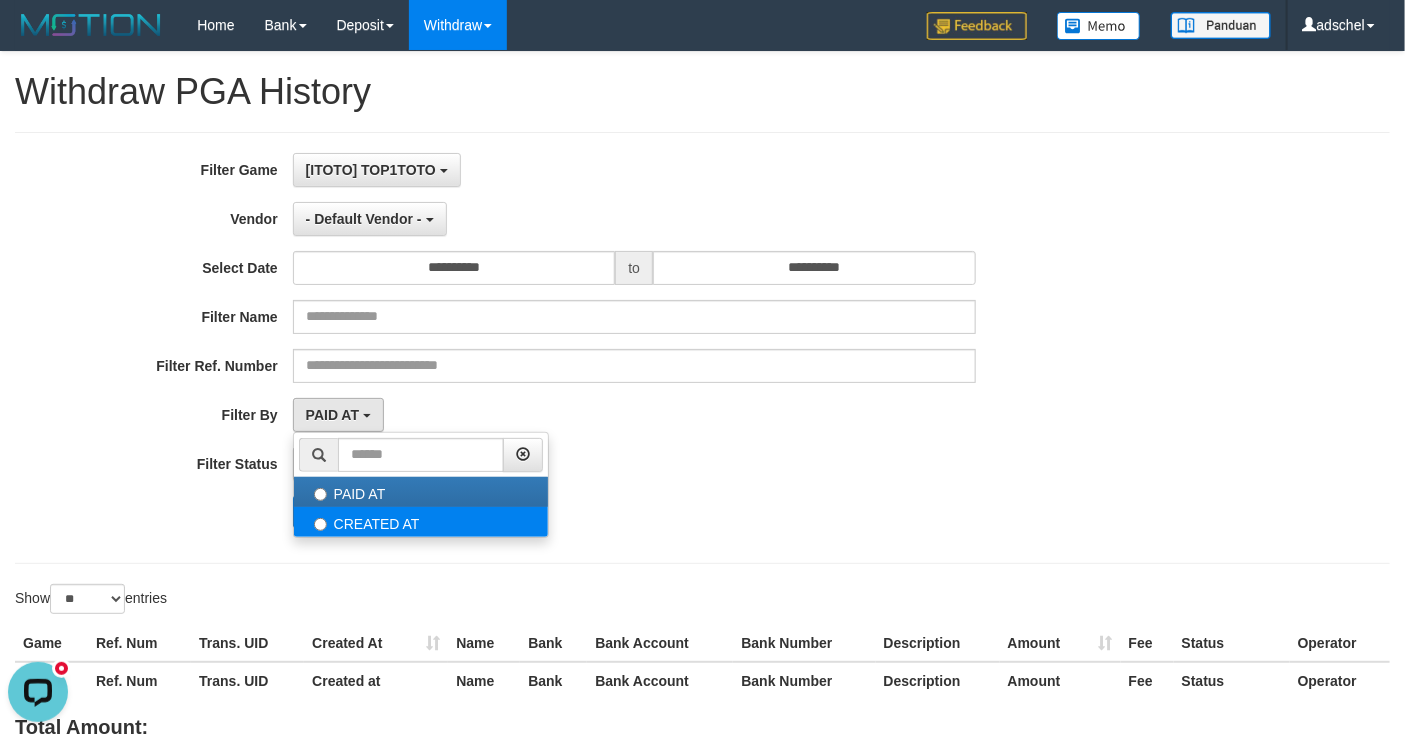 select on "*" 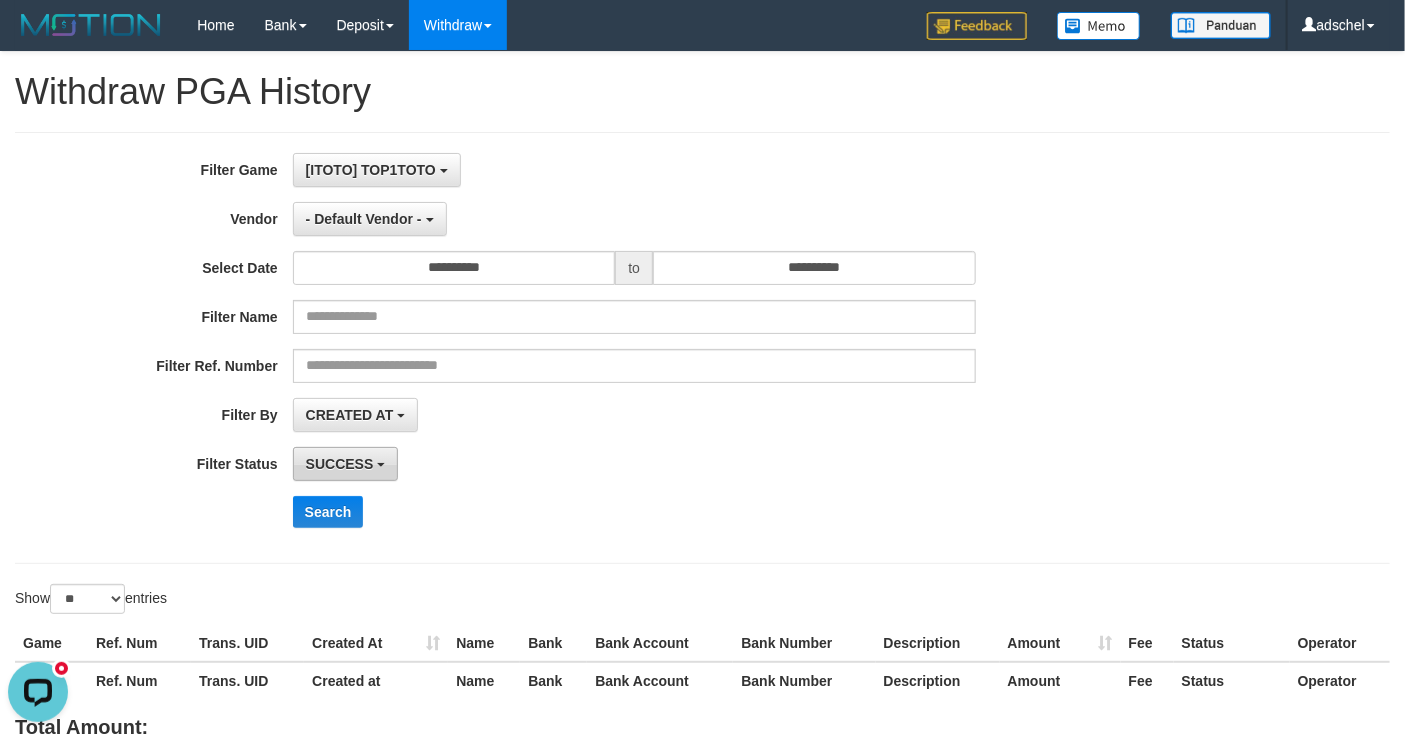 click on "SUCCESS" at bounding box center [340, 464] 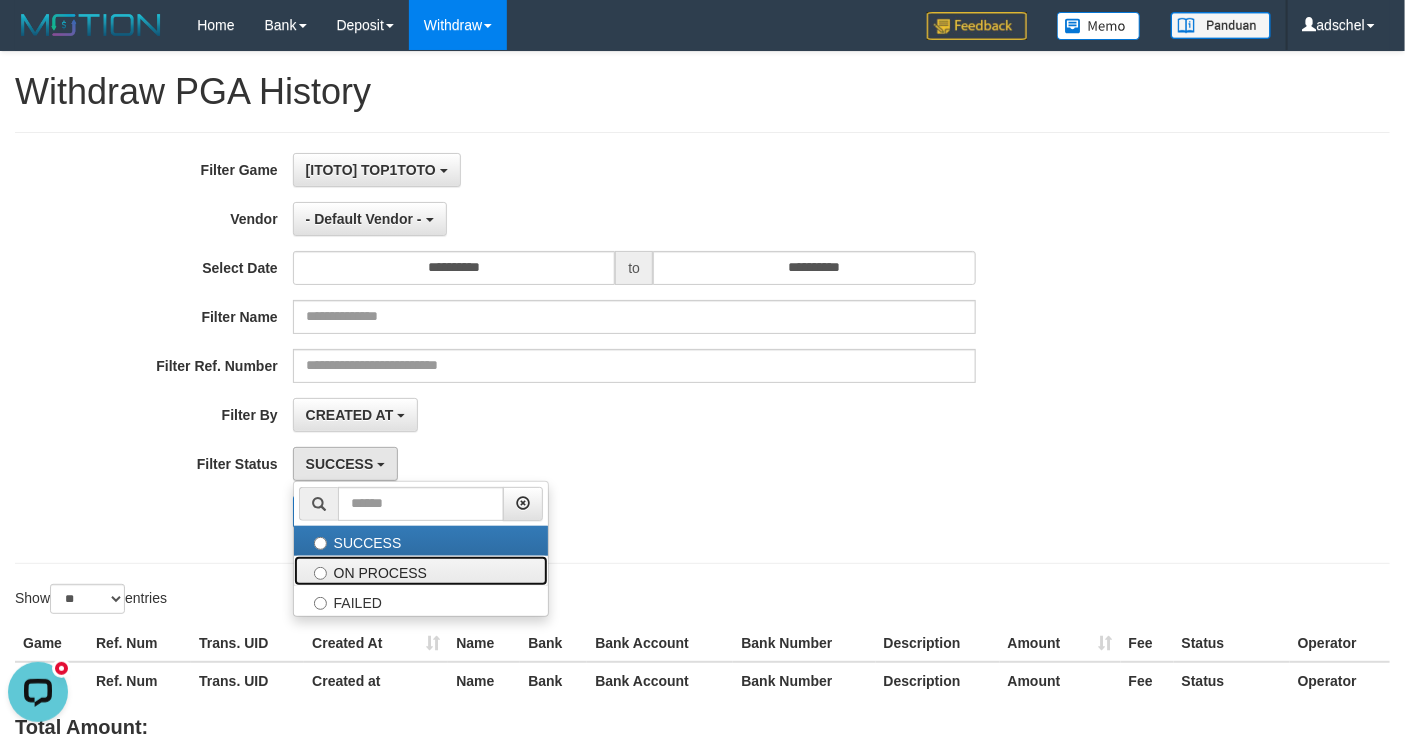 click on "ON PROCESS" at bounding box center (421, 571) 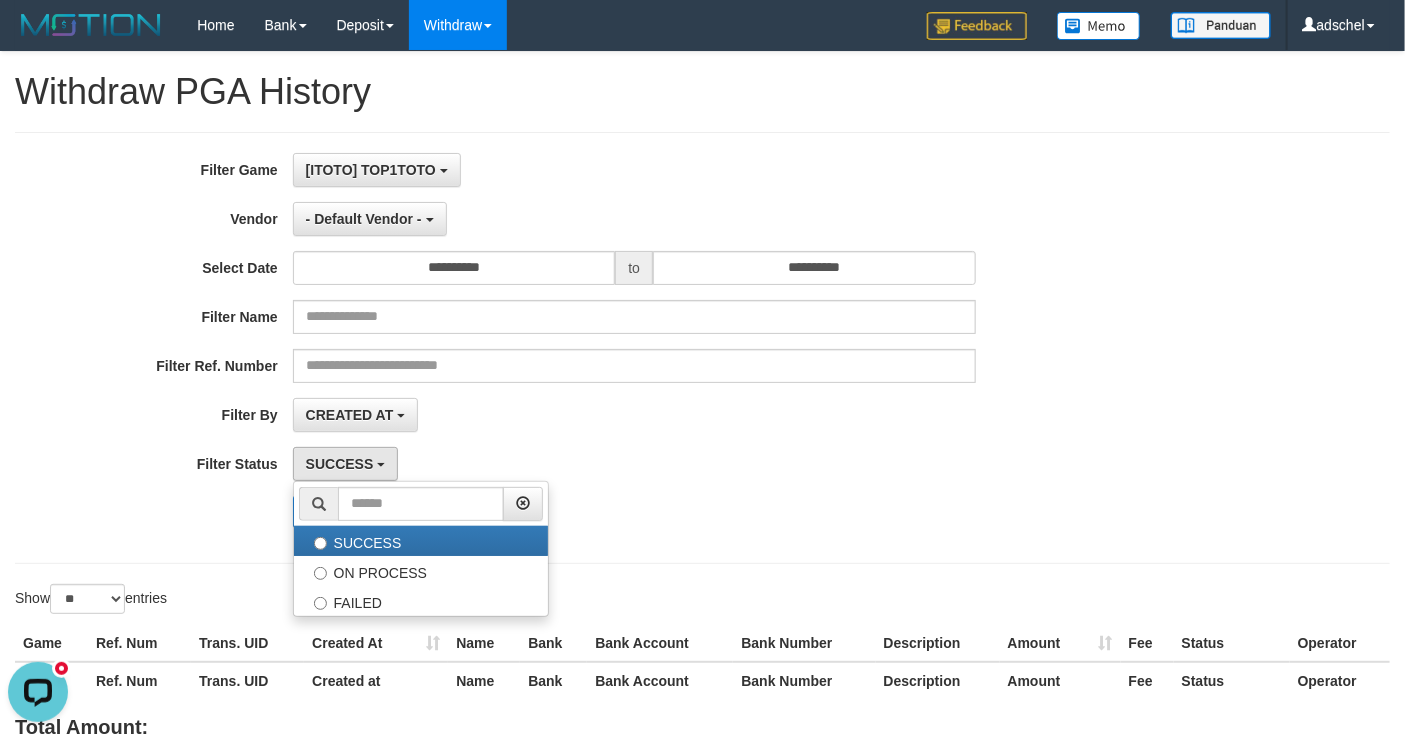select on "*" 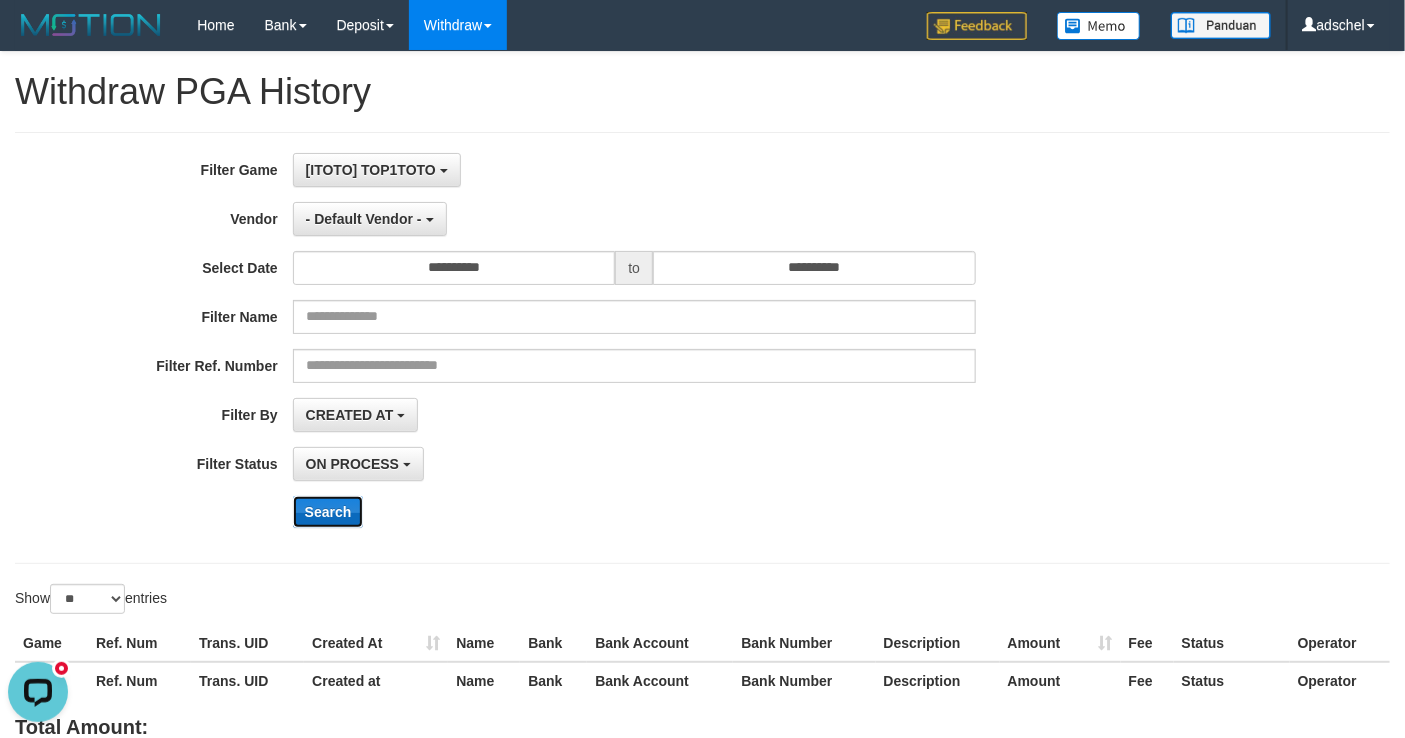 click on "Search" at bounding box center [328, 512] 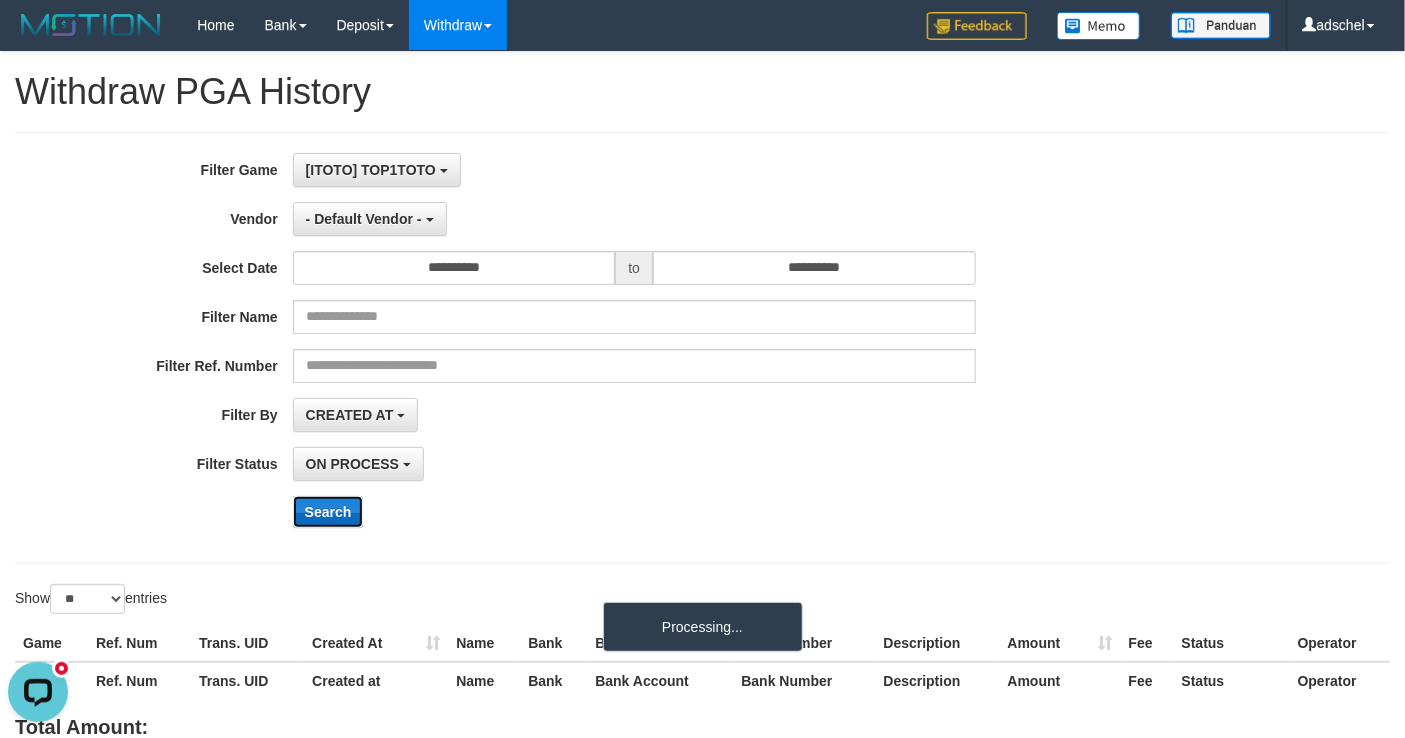 type 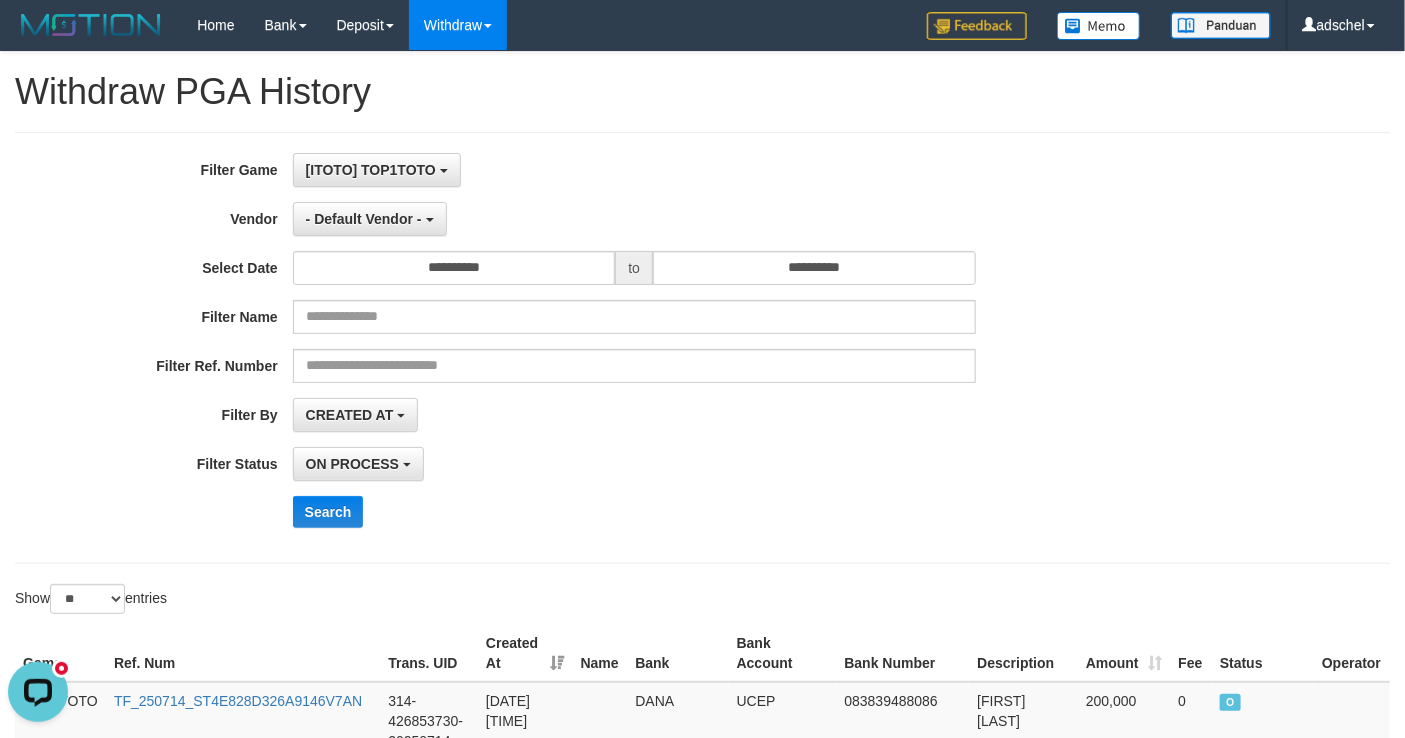 drag, startPoint x: 1347, startPoint y: 406, endPoint x: 1120, endPoint y: 383, distance: 228.16222 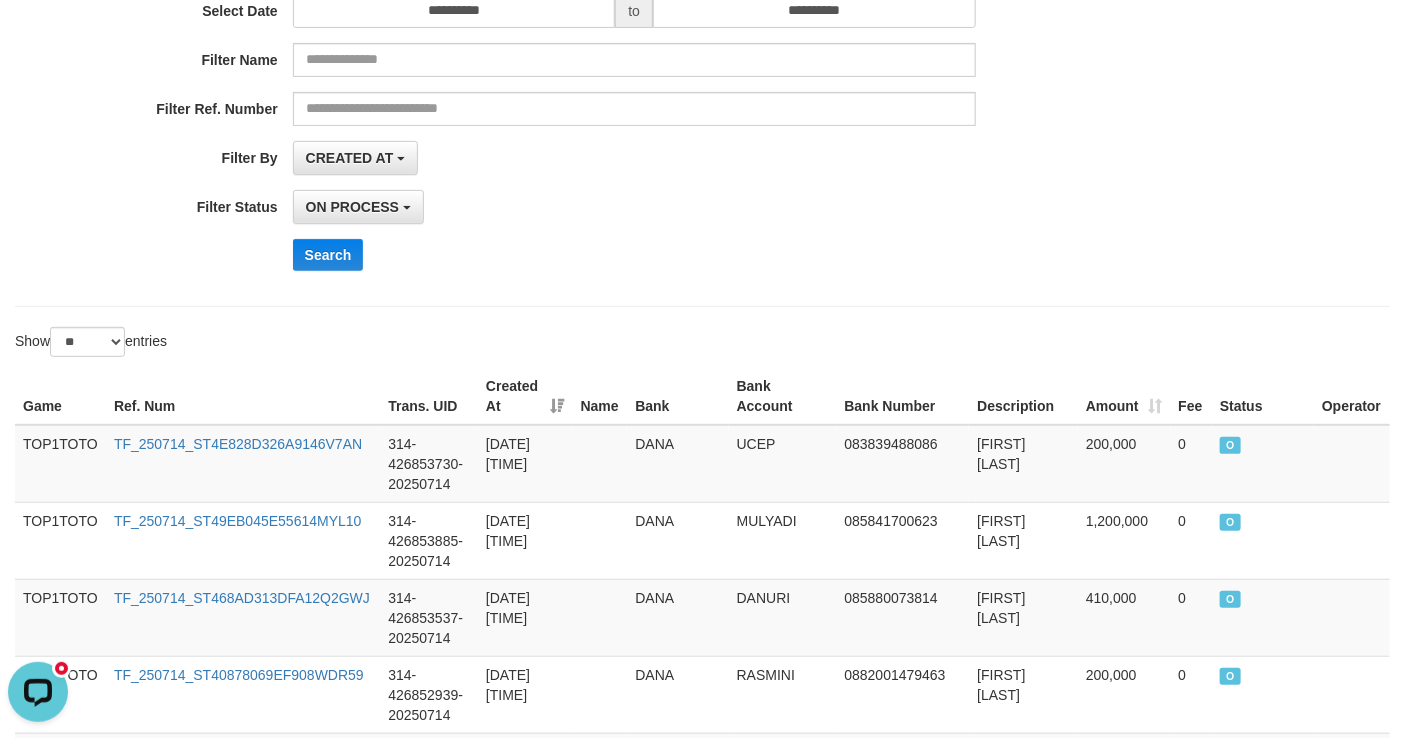 scroll, scrollTop: 230, scrollLeft: 0, axis: vertical 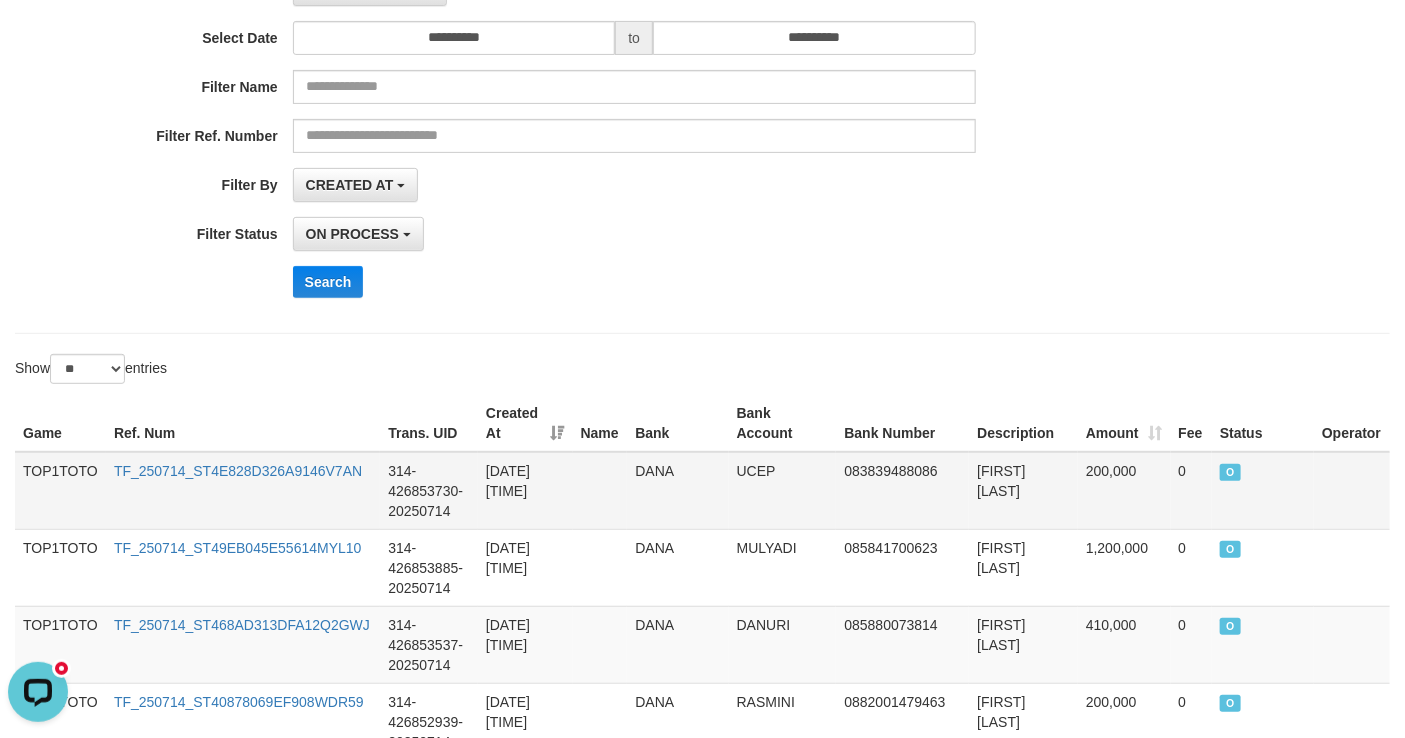 click on "TF_250714_ST4E828D326A9146V7AN" at bounding box center (243, 491) 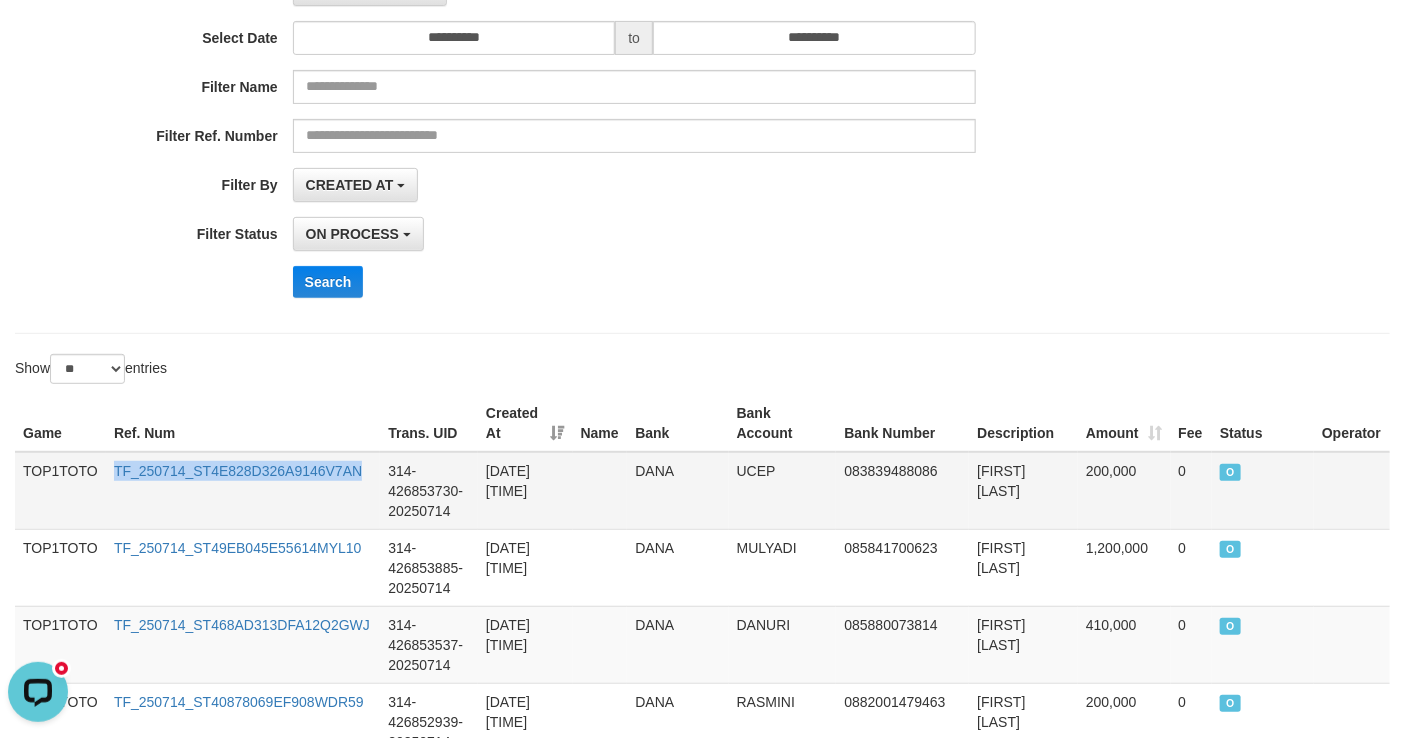 click on "TF_250714_ST4E828D326A9146V7AN" at bounding box center [243, 491] 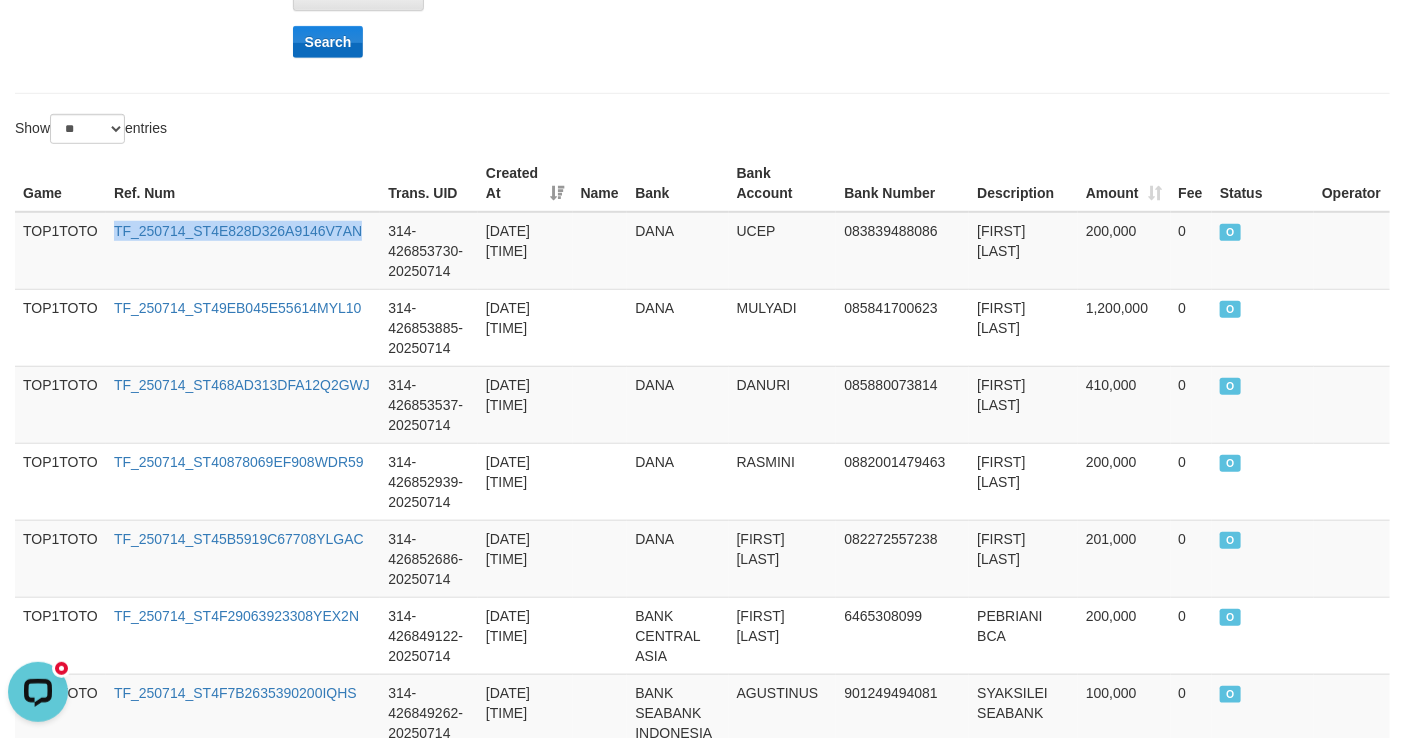 scroll, scrollTop: 545, scrollLeft: 0, axis: vertical 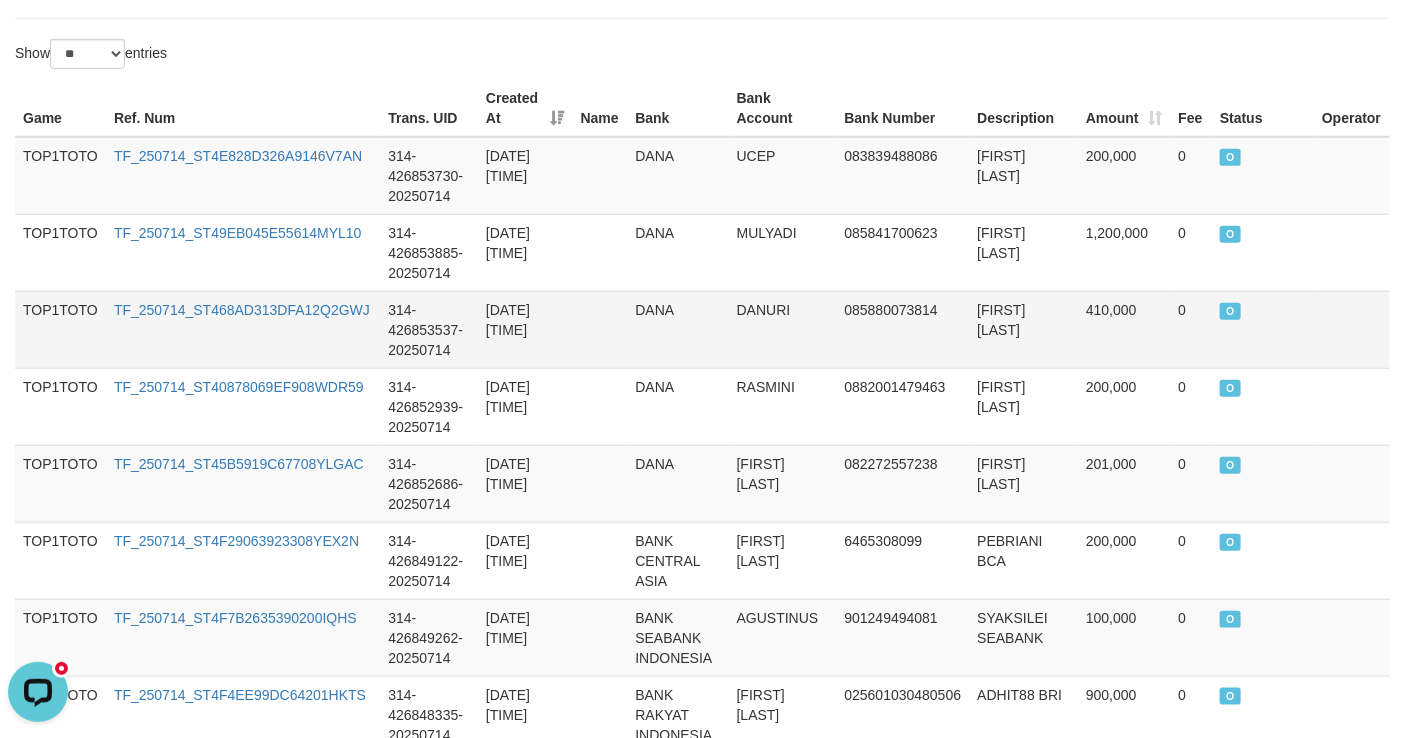 click on "TF_250714_ST468AD313DFA12Q2GWJ" at bounding box center [243, 329] 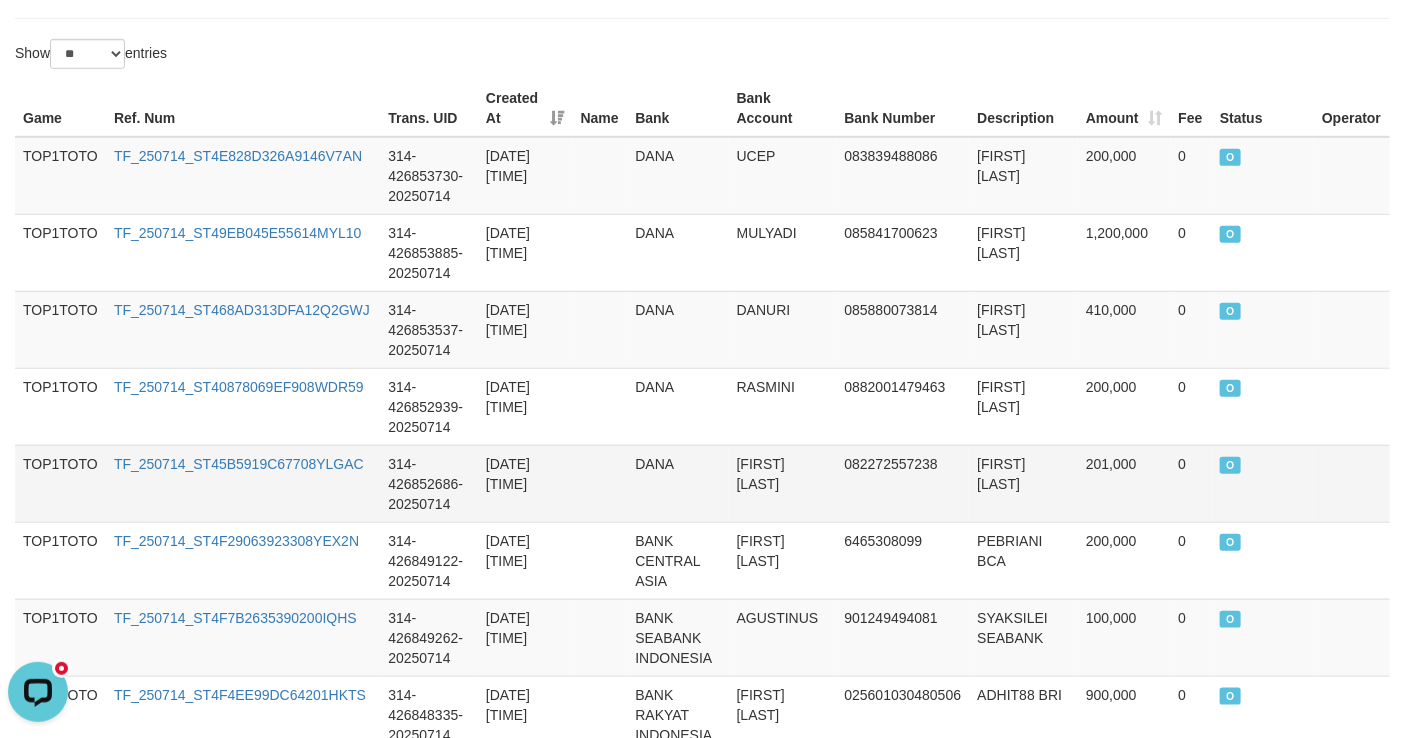 click on "TF_250714_ST45B5919C67708YLGAC" at bounding box center (243, 483) 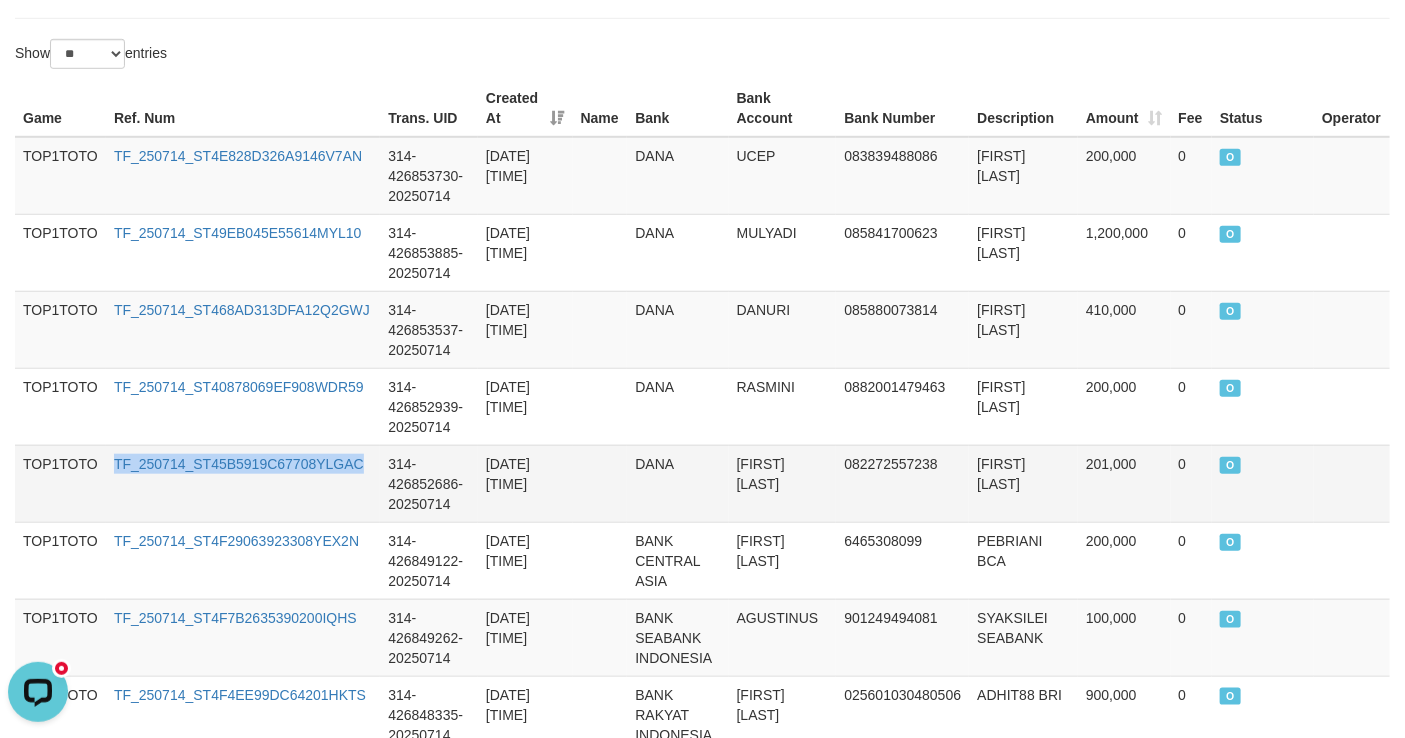 click on "TF_250714_ST45B5919C67708YLGAC" at bounding box center (243, 483) 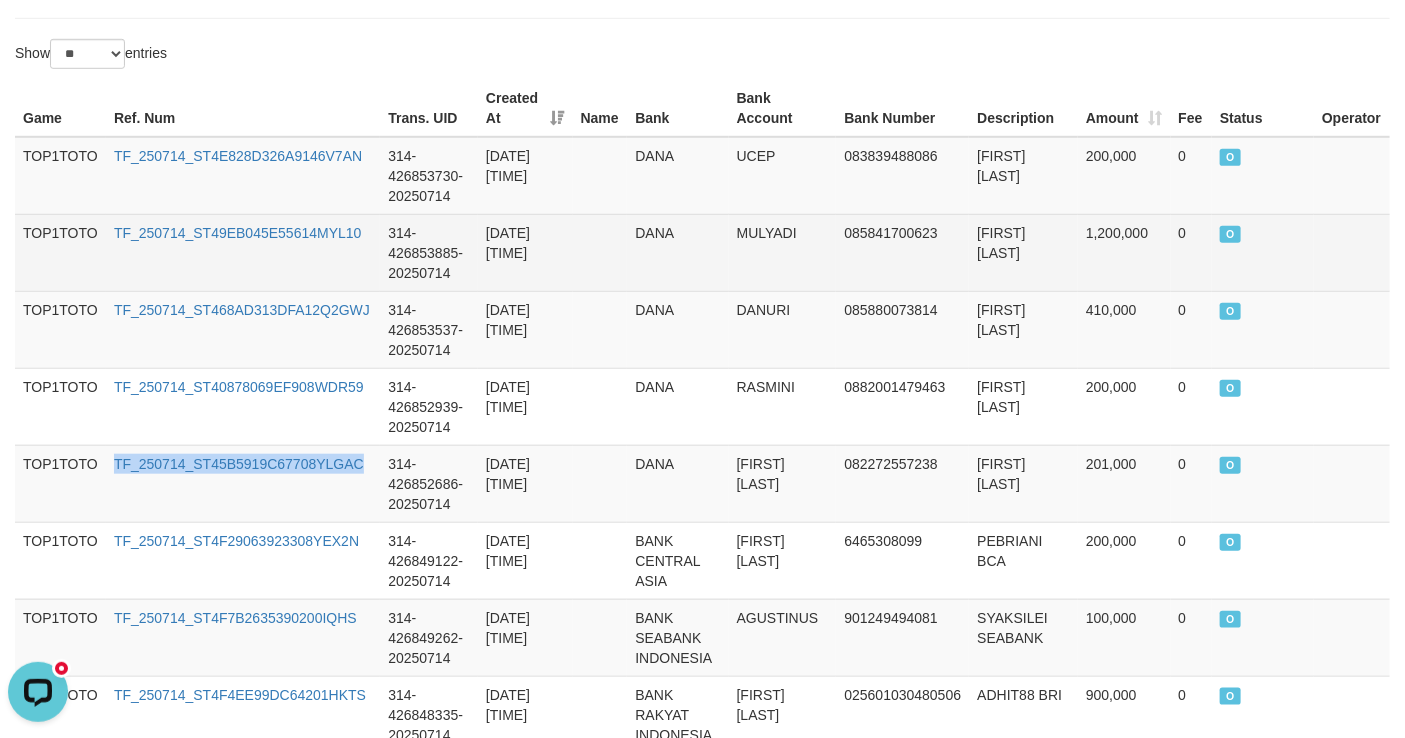 copy on "TF_250714_ST45B5919C67708YLGAC" 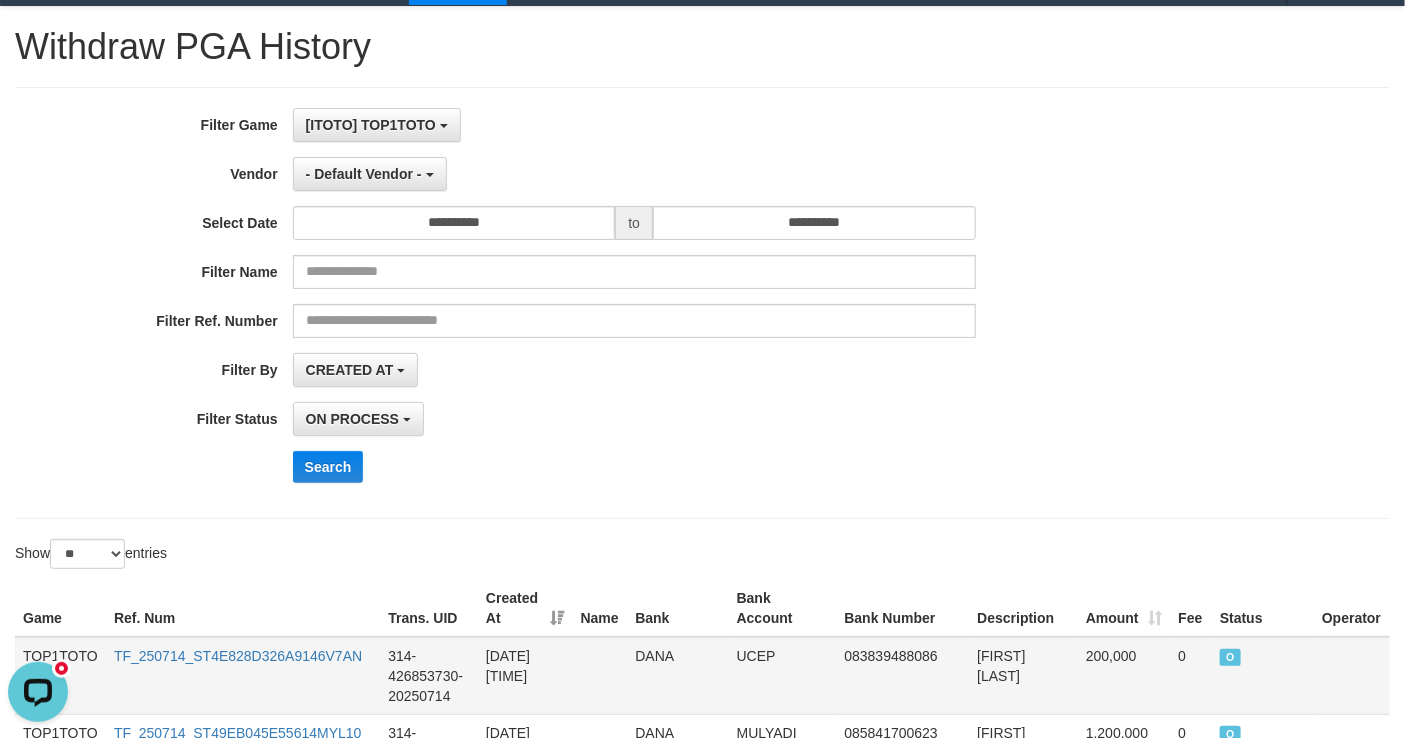 scroll, scrollTop: 0, scrollLeft: 0, axis: both 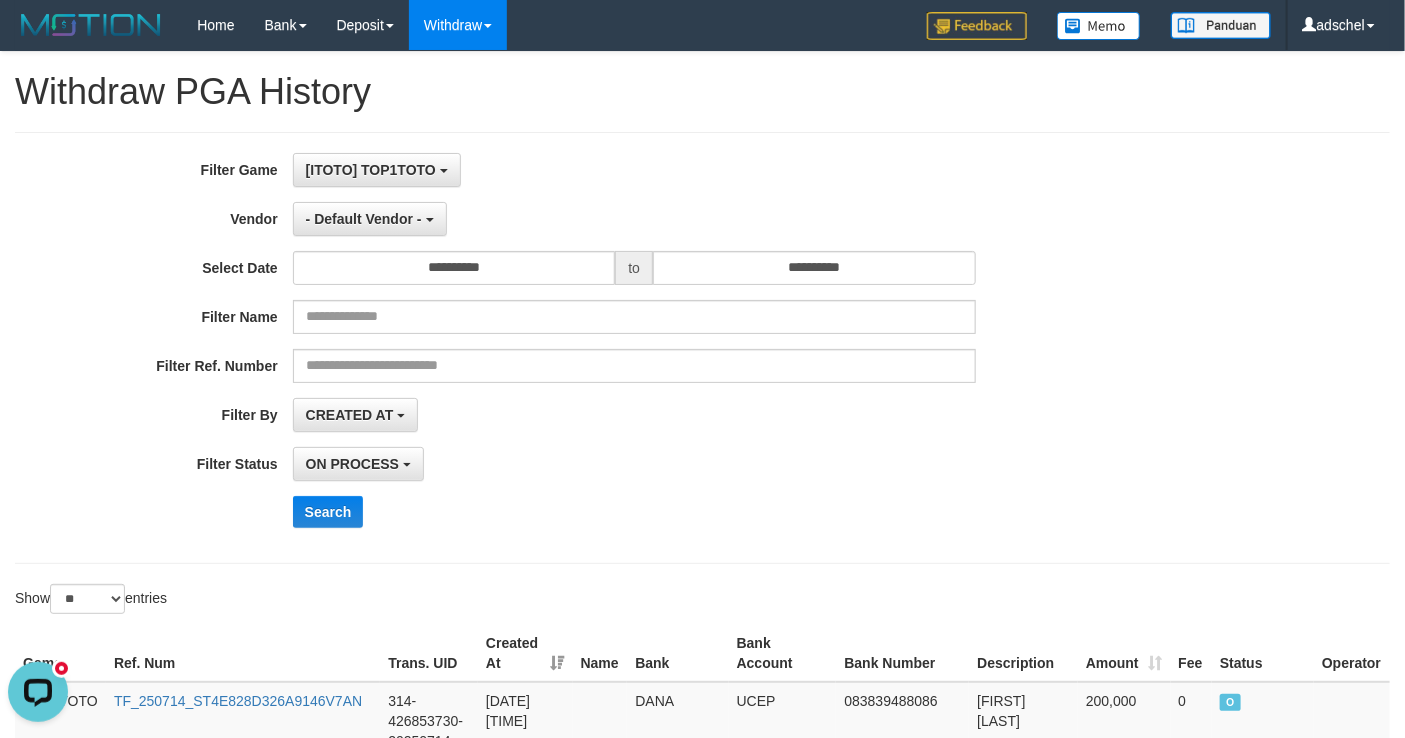 click on "- Default Vendor -    - Default Vendor -  Lucy  Luna  Atlas  WD LB  Java  Purple  Green  Gigantic  Aladin  Dubai  Alibaba  Grape  Gameboy  Bigon  Allstar  Xtr  Gama  IBX11  Selat  Borde  Indahjualpulsa  Lemavo  Gogogoy  Itudo  Yuwanatopup  Sidikgame  Voucher100  Awalpulsa  Lambda  Combo  IBX3 NUANSATOPUP  IBX3 Pusatjualpulsa  IBX3 Itemgame  IBX3 SILAKSA  IBX3 Makmurvoucher  IBX3 MAKMURTOPUP  IBX3 Pilihvoucher" at bounding box center [634, 219] 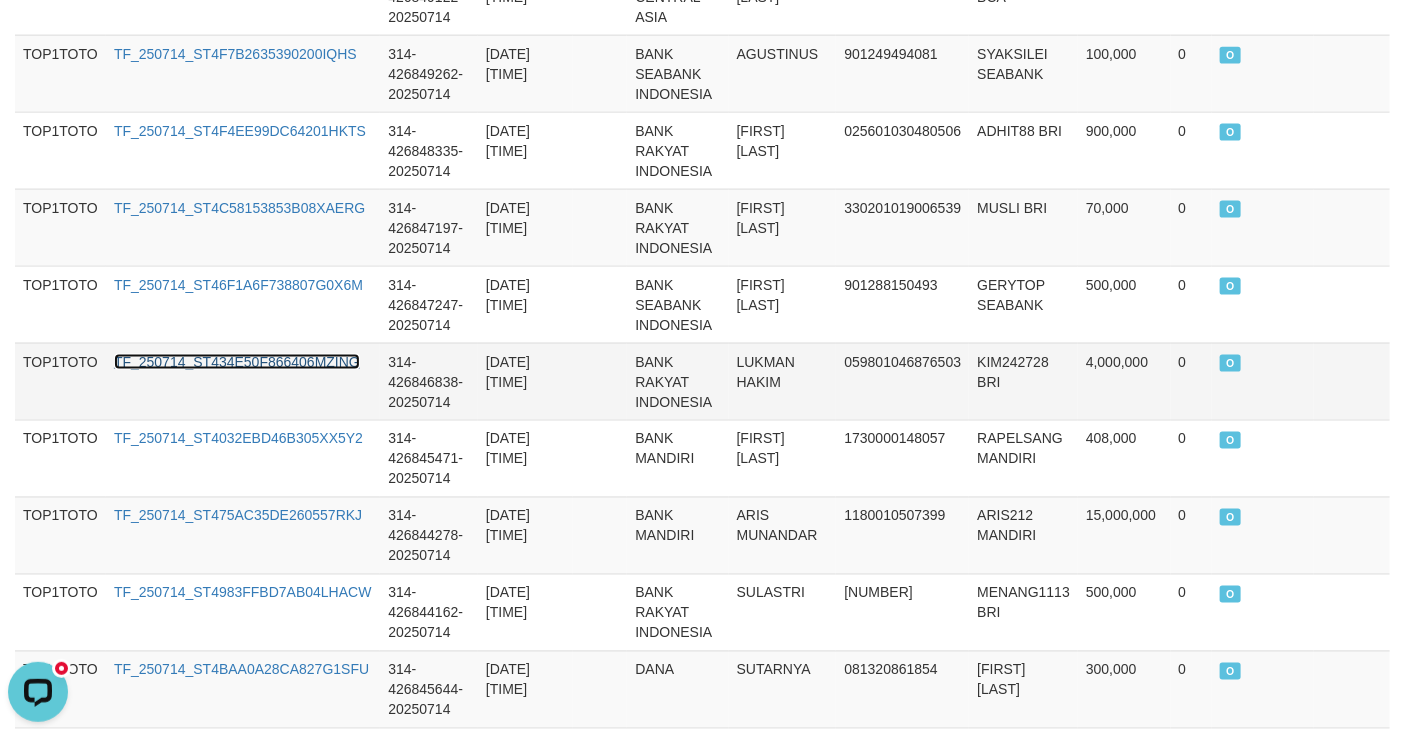 click on "TF_250714_ST434E50F866406MZING" at bounding box center (237, 362) 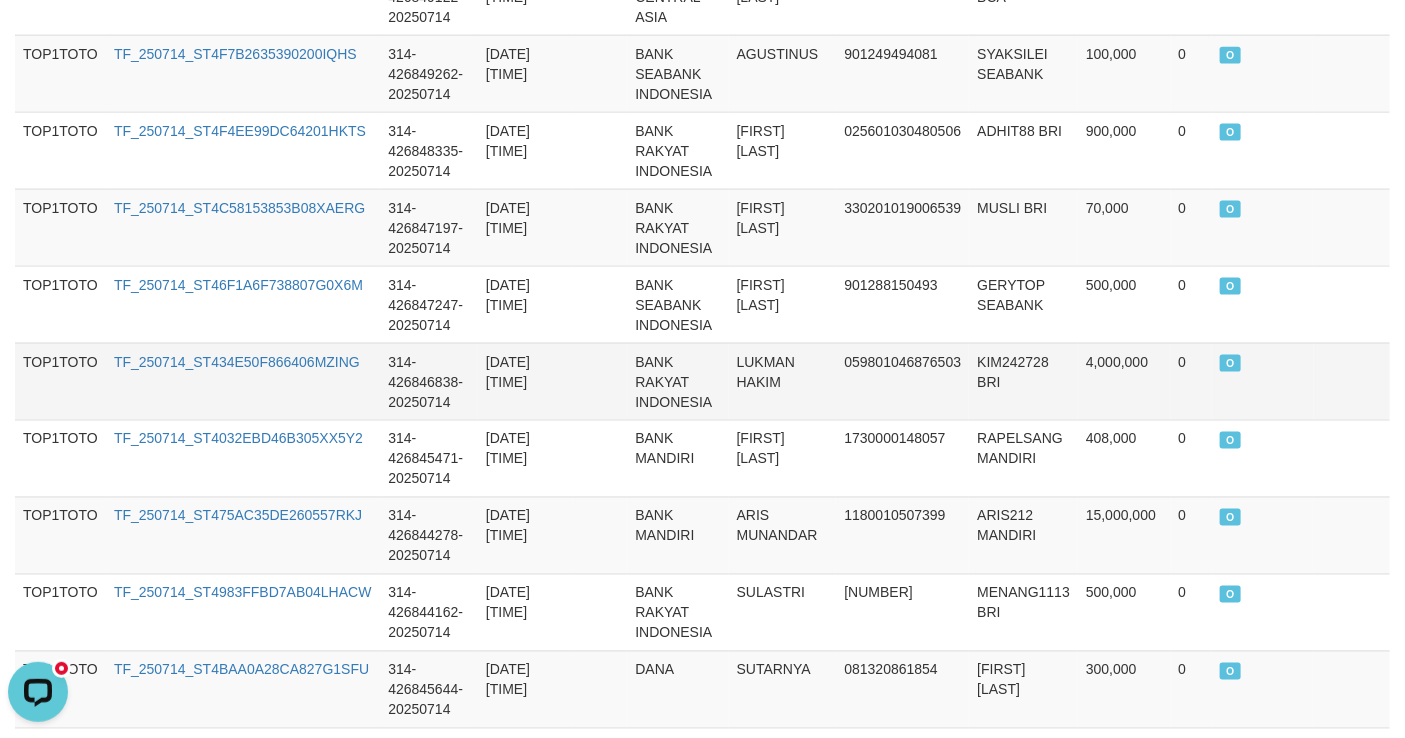 click on "KIM242728 BRI" at bounding box center (1023, 381) 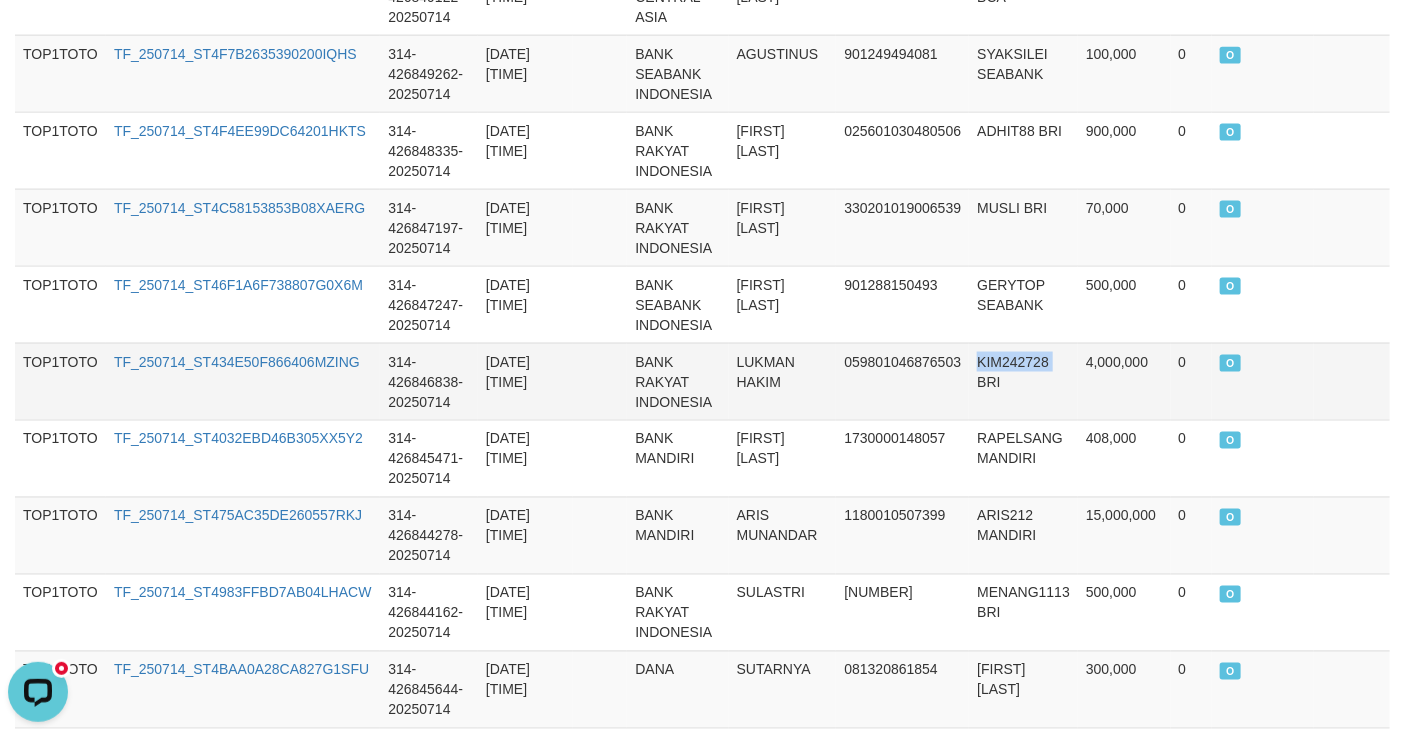 click on "KIM242728 BRI" at bounding box center [1023, 381] 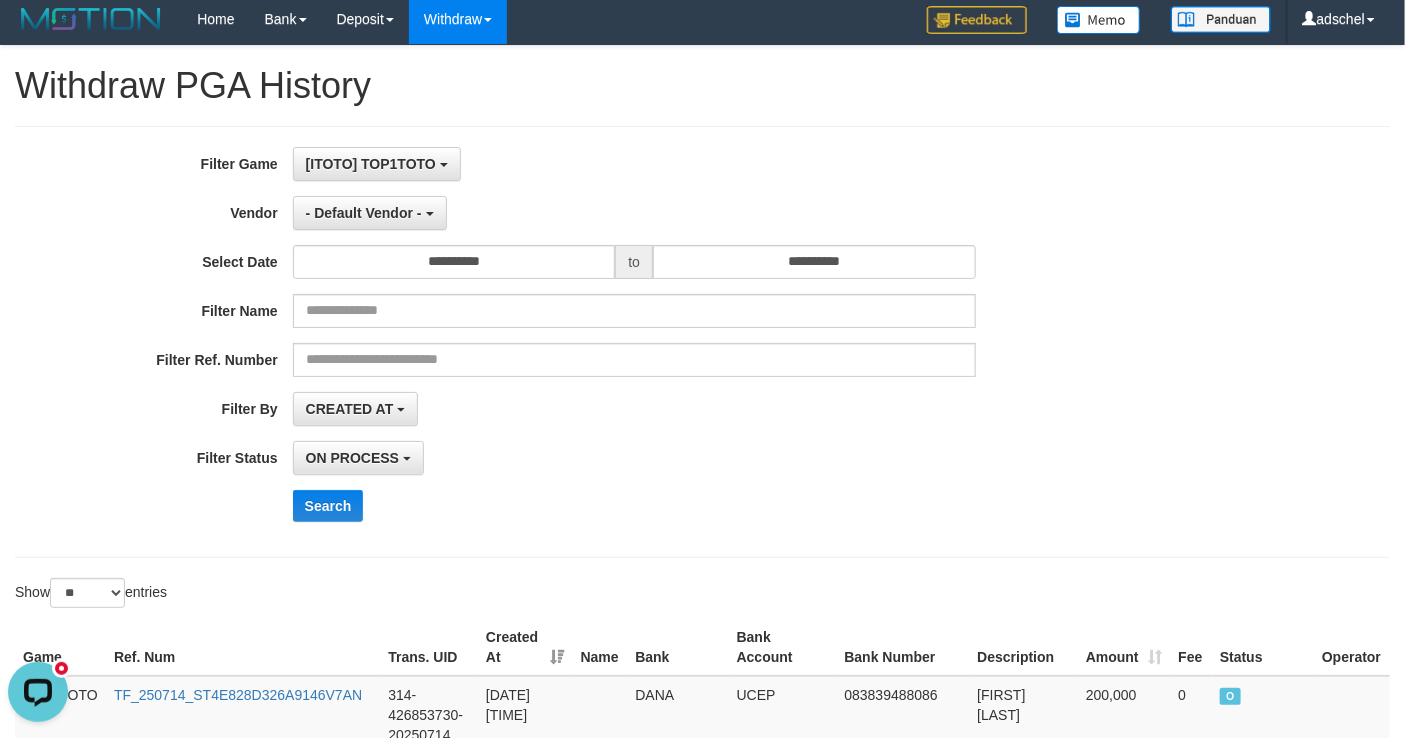 scroll, scrollTop: 0, scrollLeft: 0, axis: both 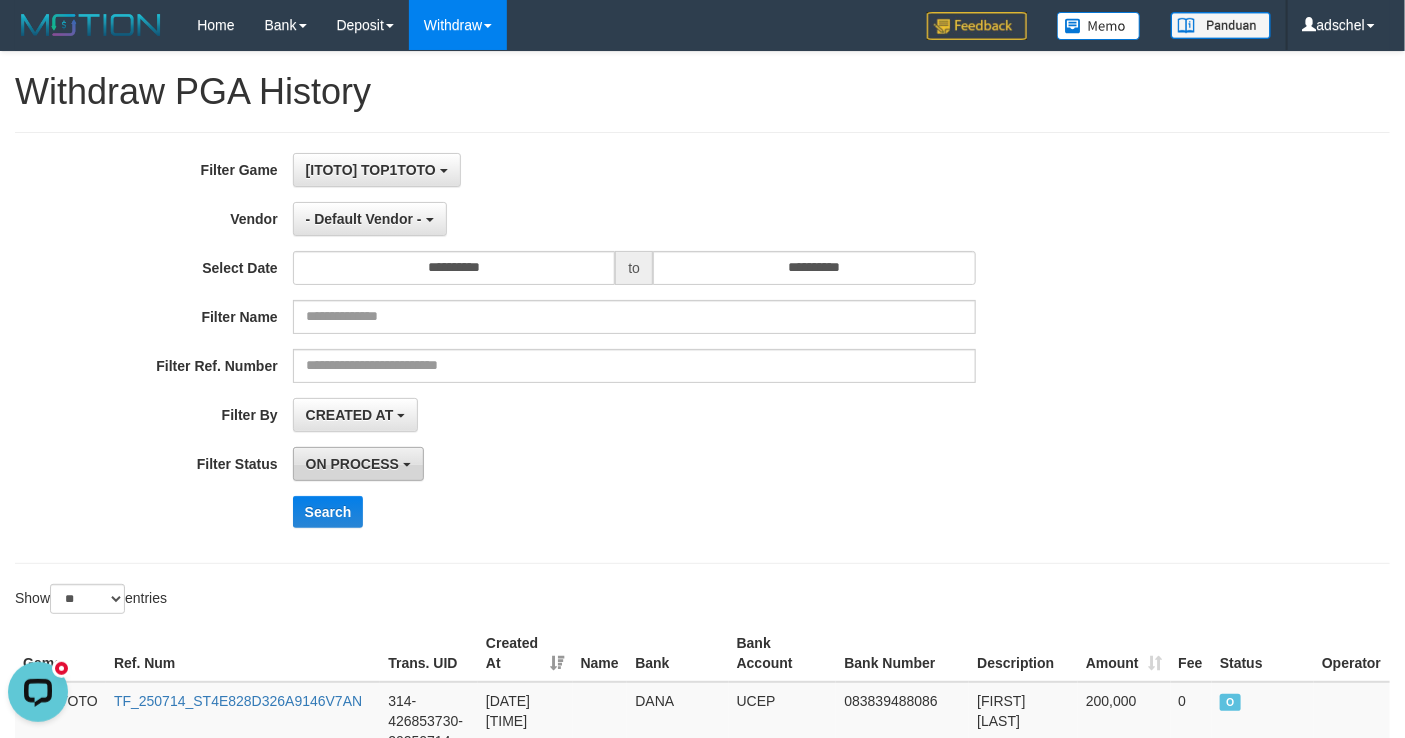 click on "ON PROCESS" at bounding box center (352, 464) 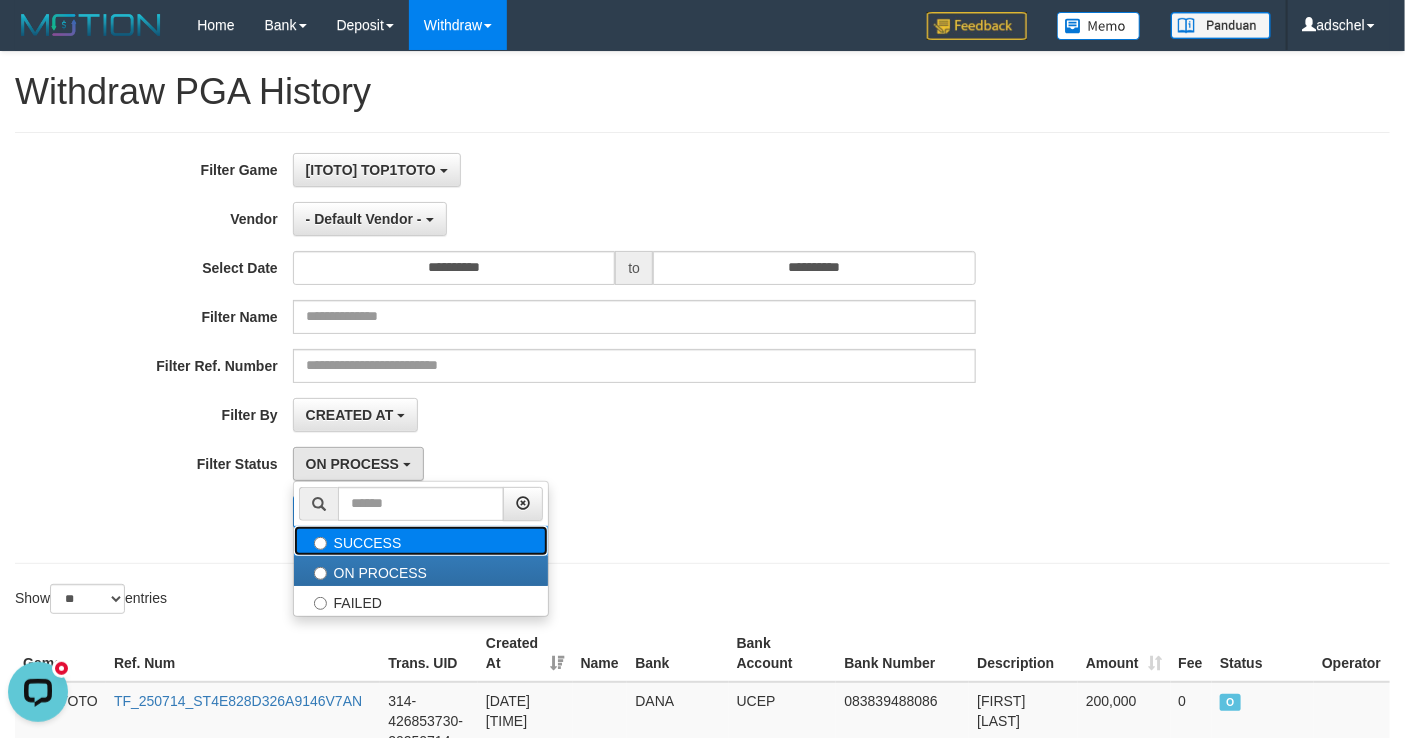 drag, startPoint x: 379, startPoint y: 540, endPoint x: 355, endPoint y: 430, distance: 112.587746 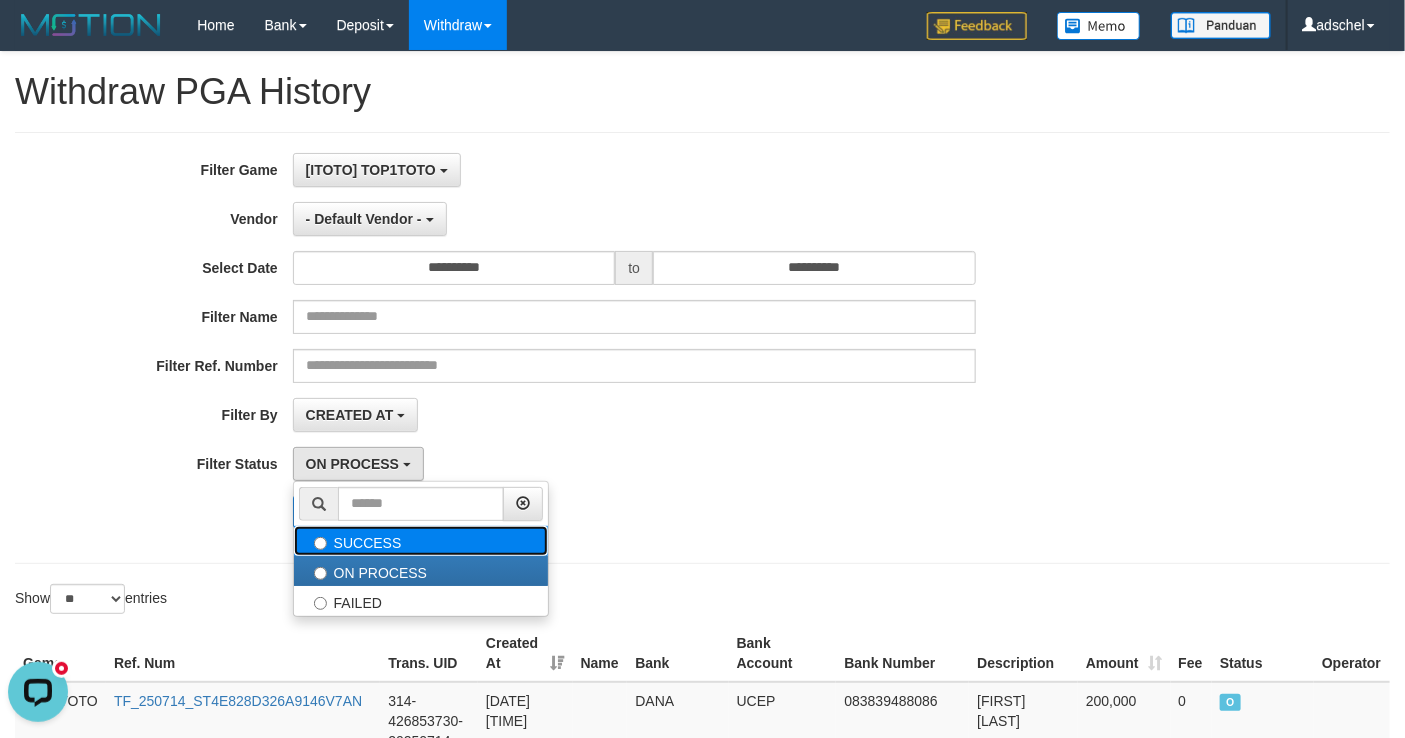 click on "SUCCESS" at bounding box center [421, 541] 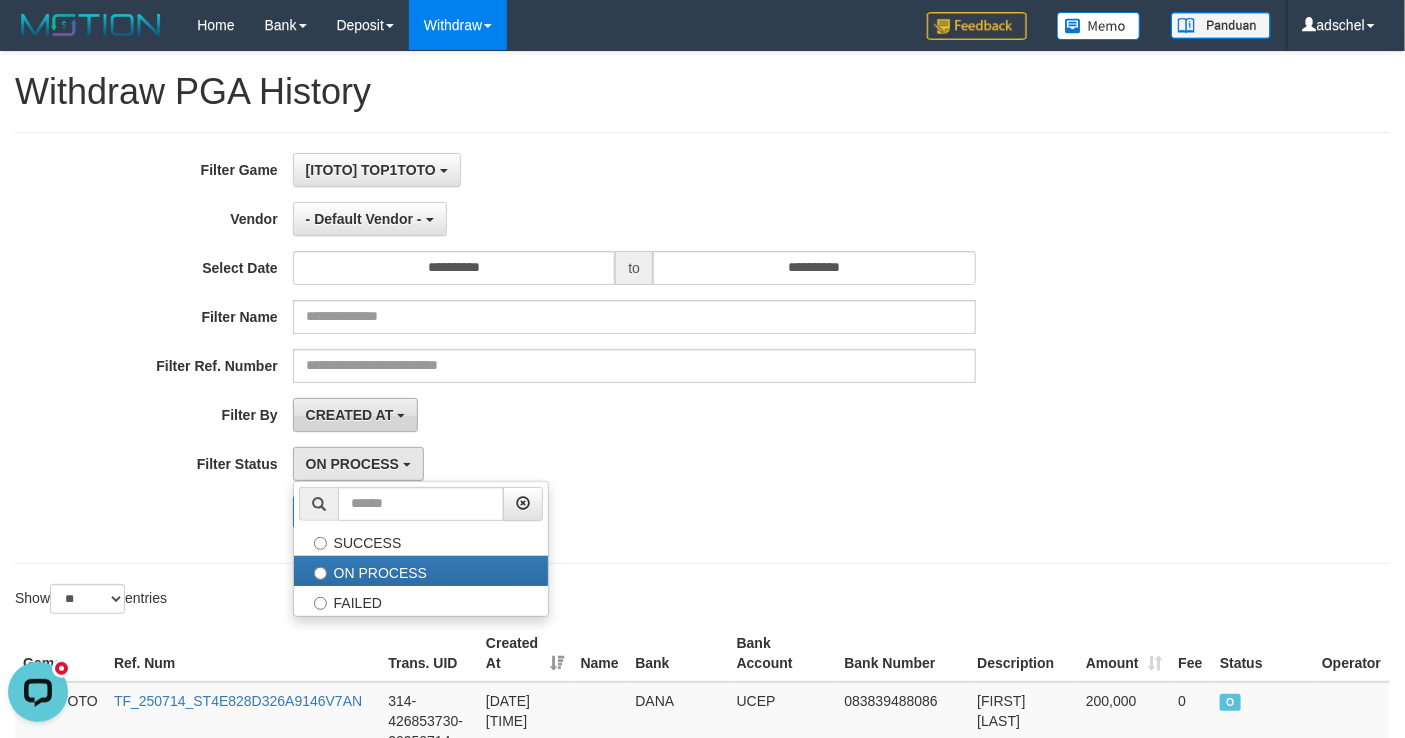 select on "*" 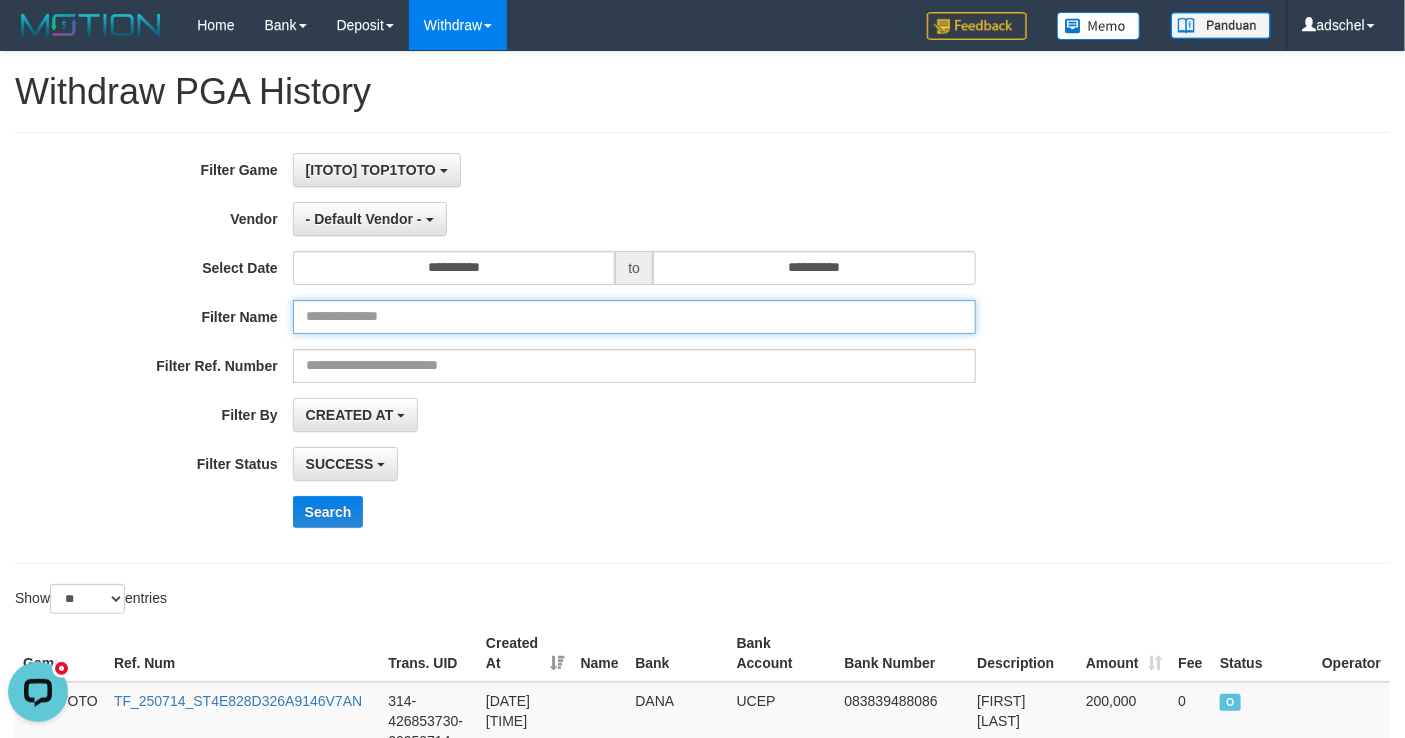 click at bounding box center (634, 317) 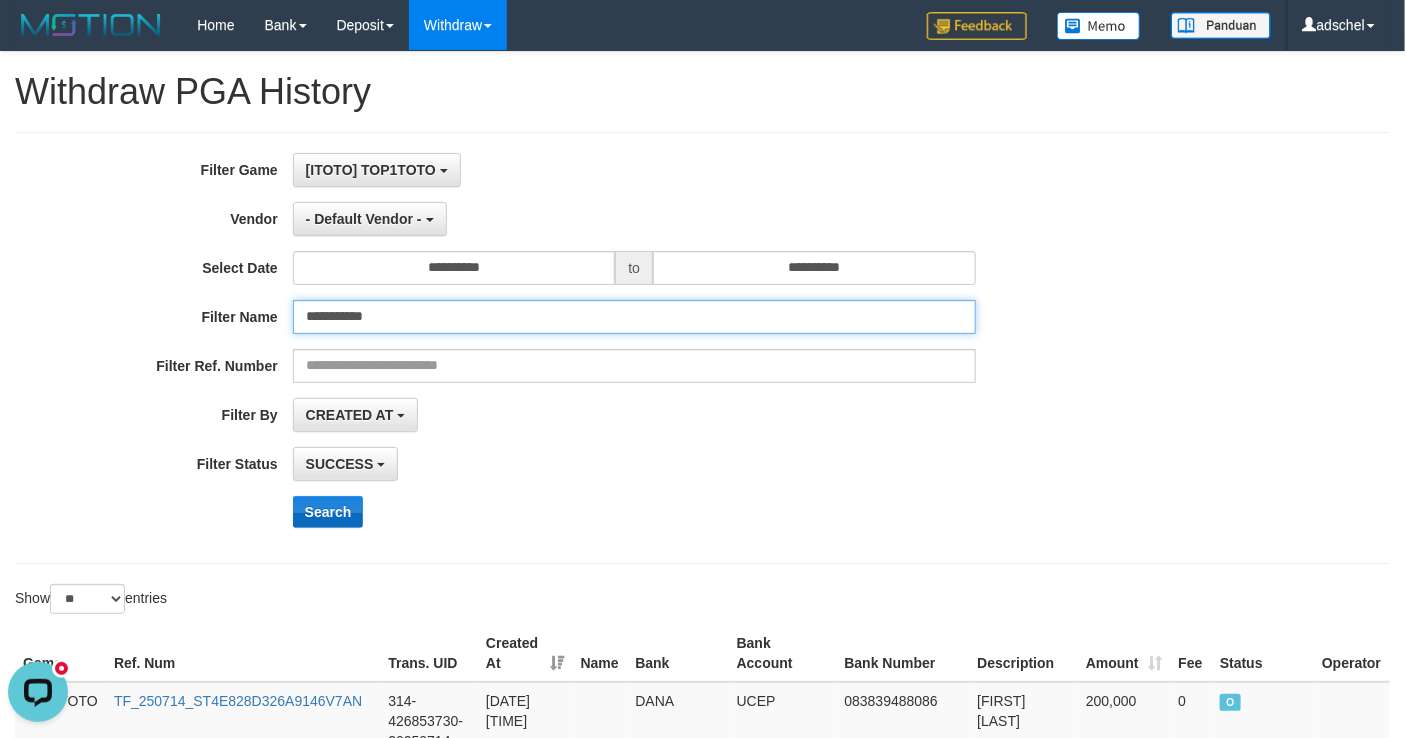 type on "**********" 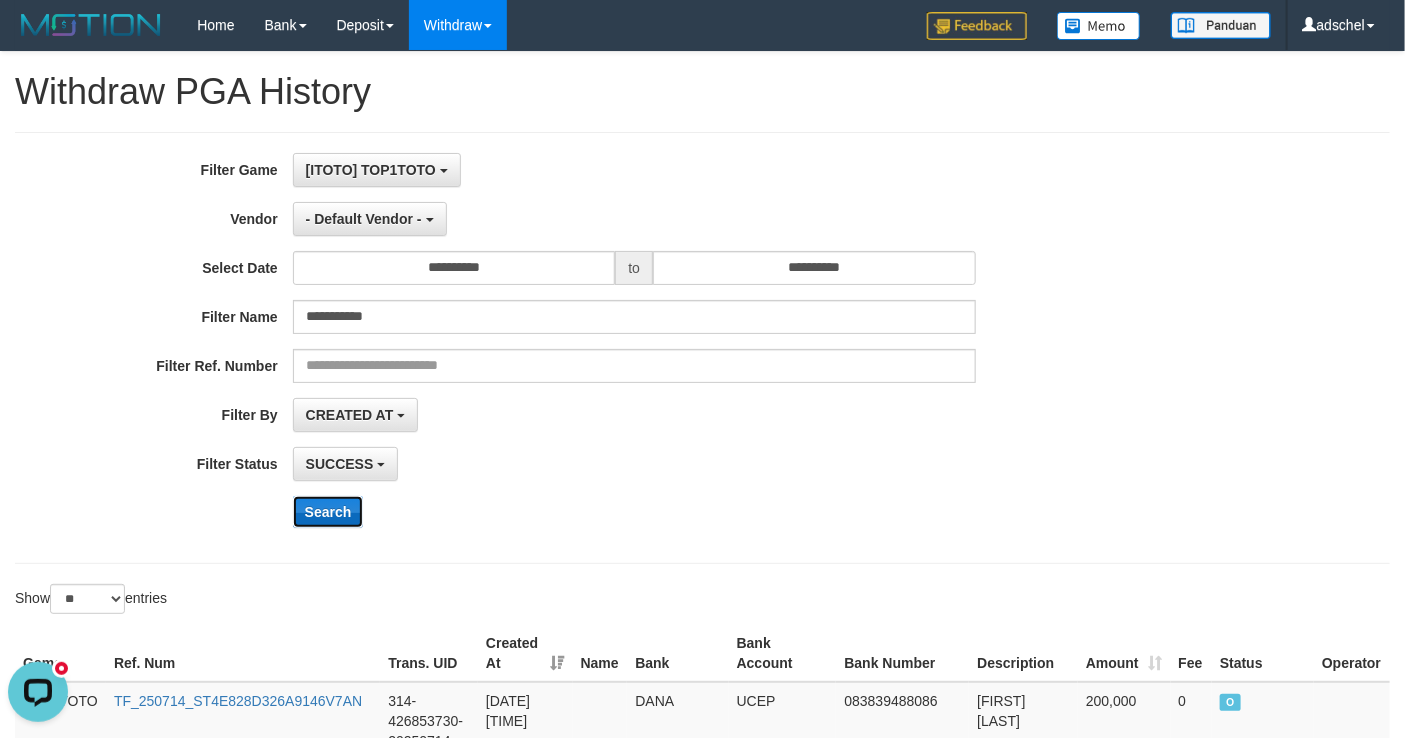 click on "Search" at bounding box center [328, 512] 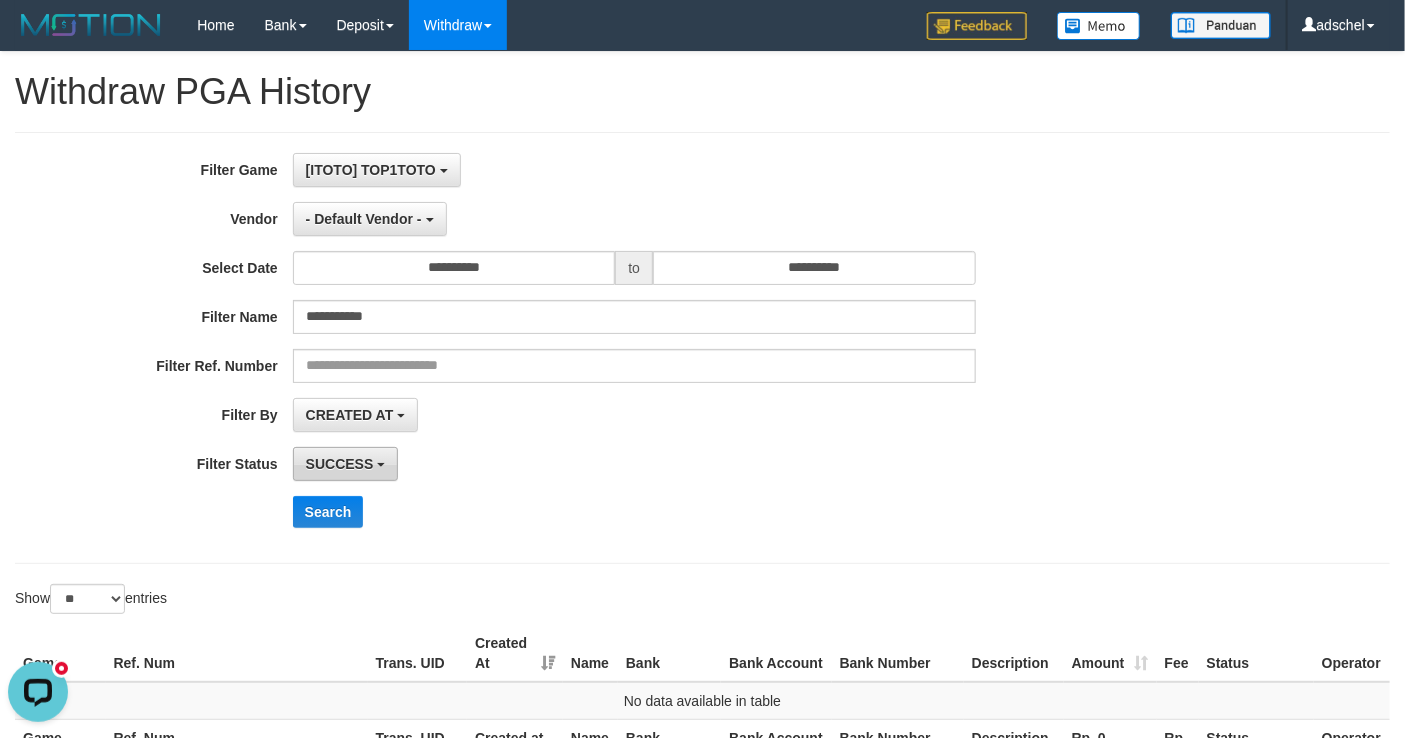 click on "**********" at bounding box center (585, 348) 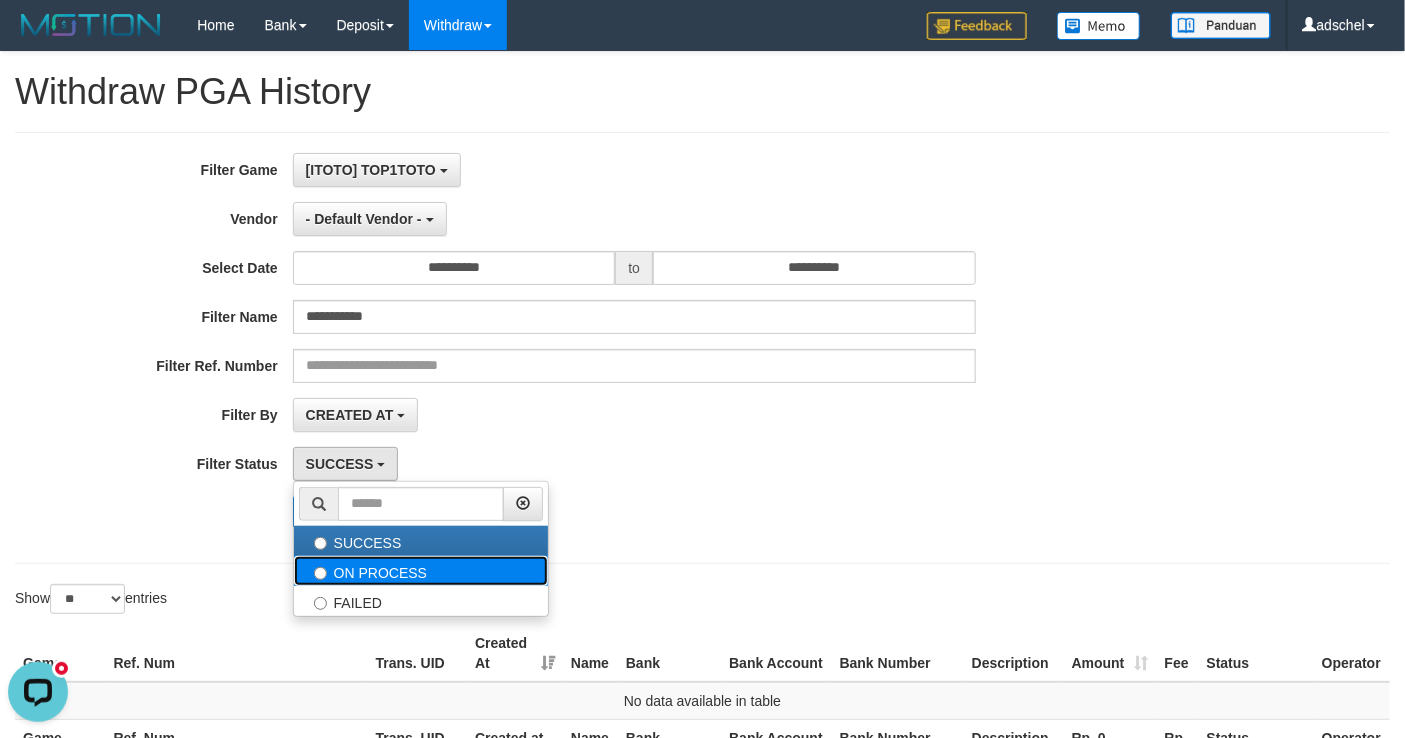 click on "ON PROCESS" at bounding box center (421, 571) 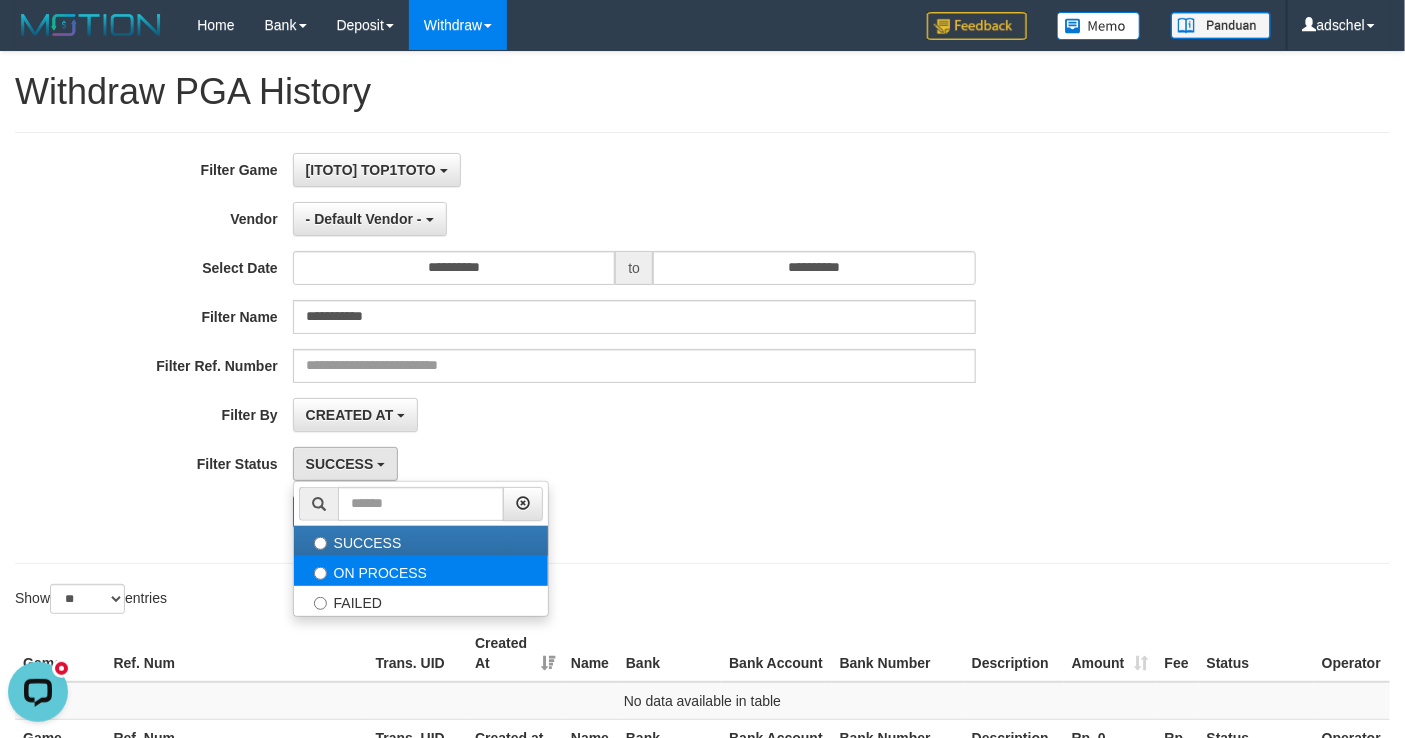 select on "*" 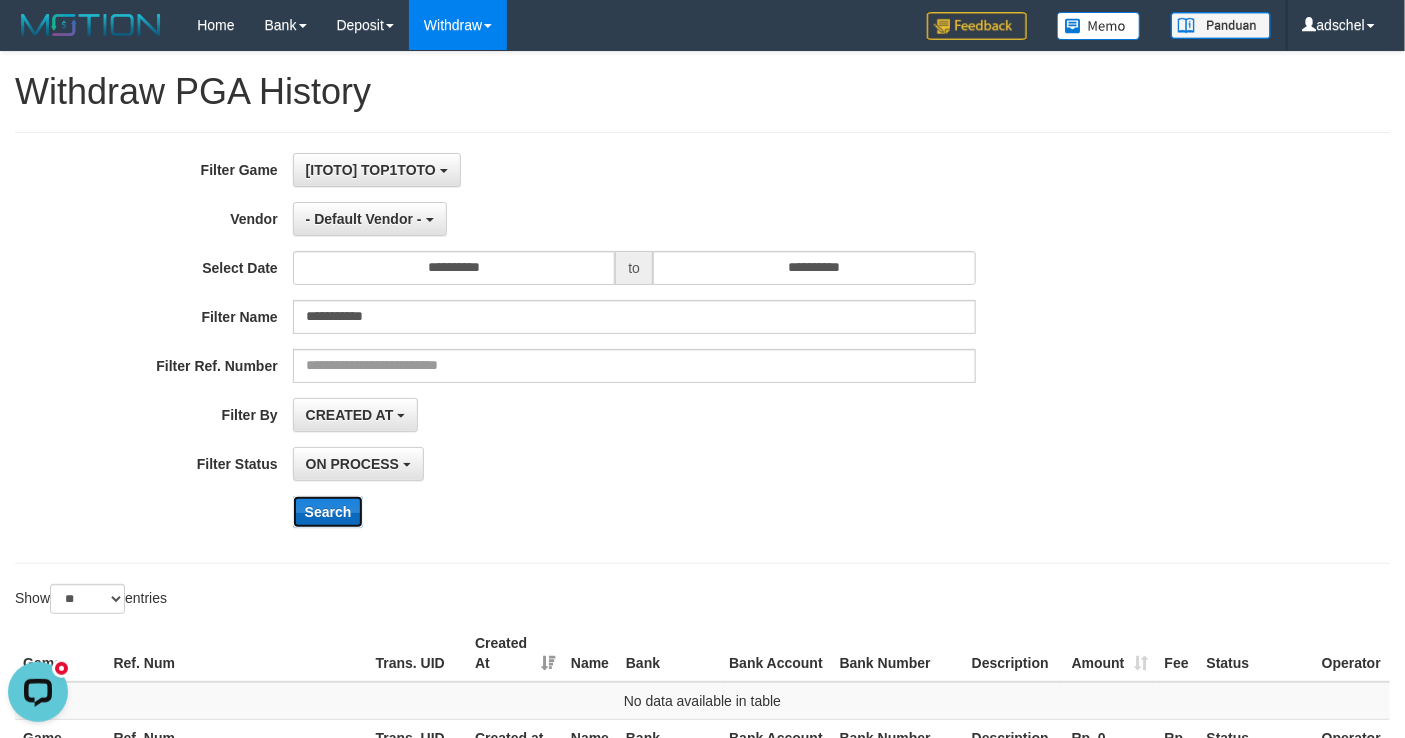 click on "Search" at bounding box center [328, 512] 